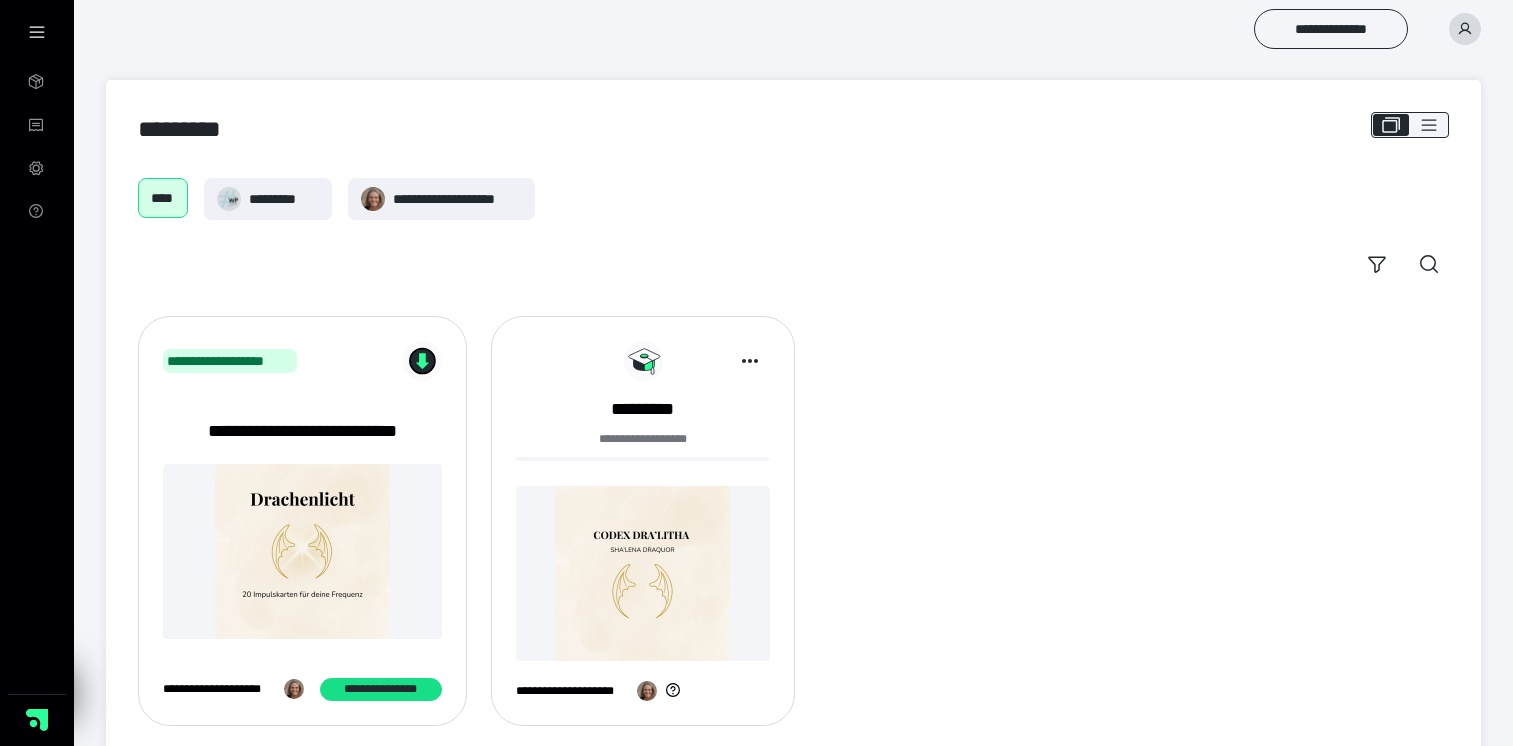 scroll, scrollTop: 0, scrollLeft: 0, axis: both 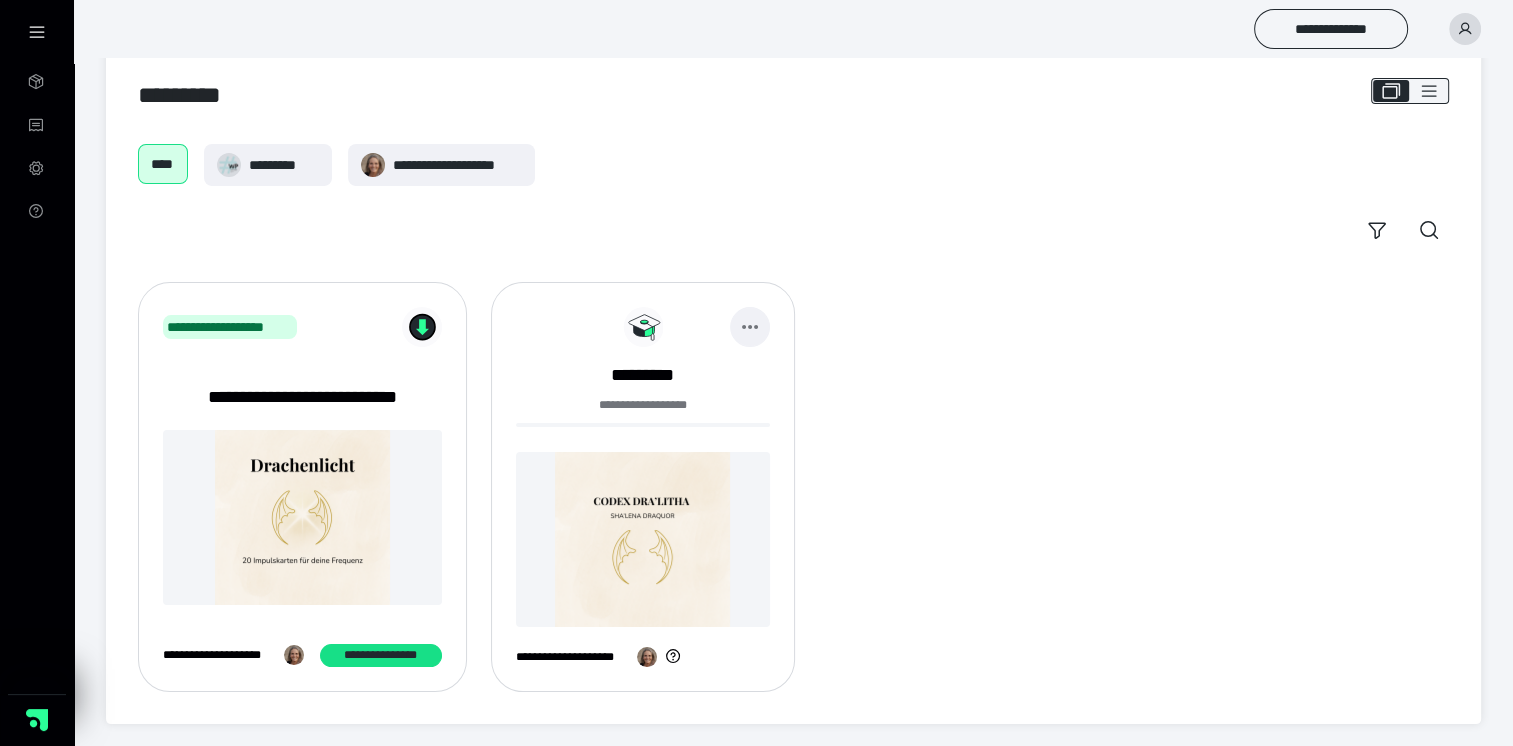 click 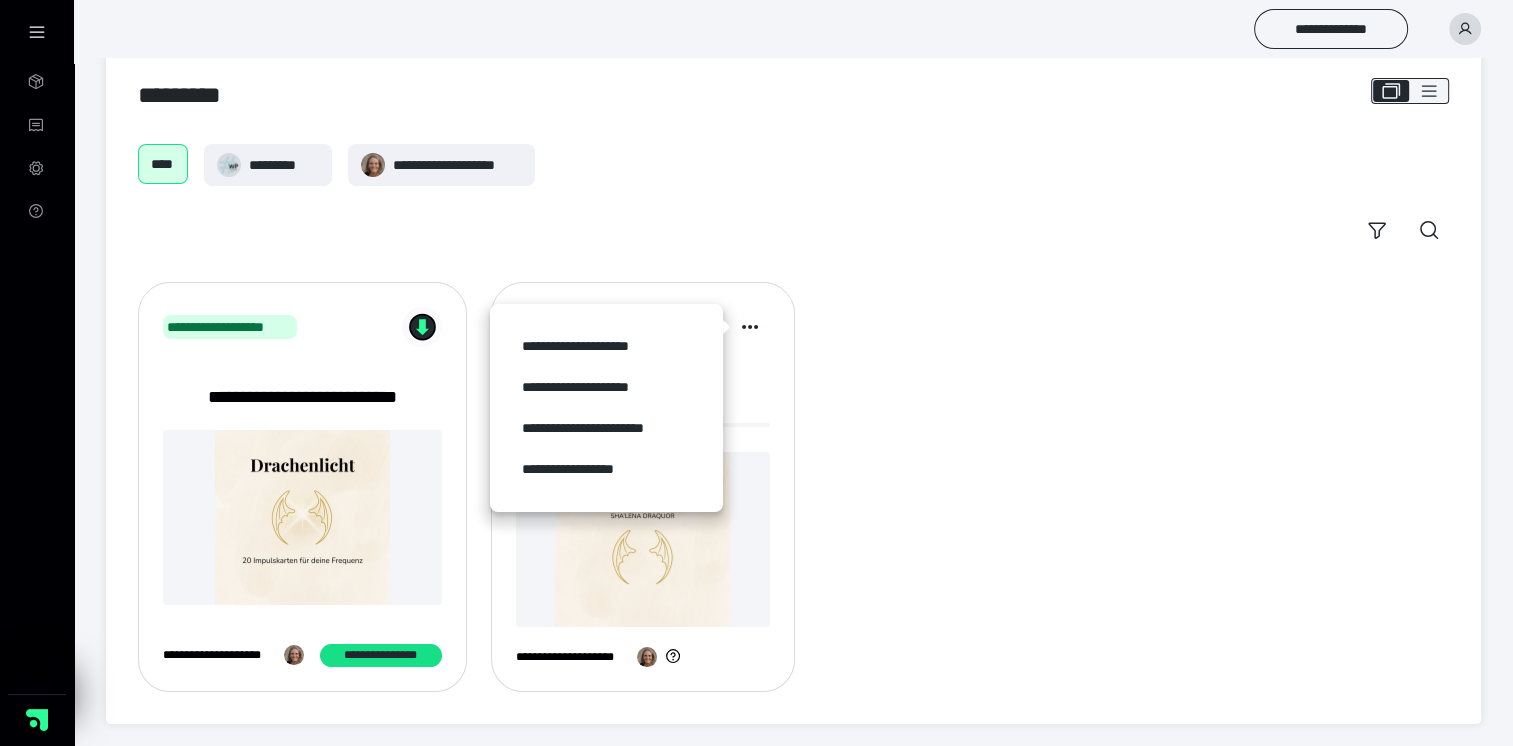 click on "**********" at bounding box center [793, 487] 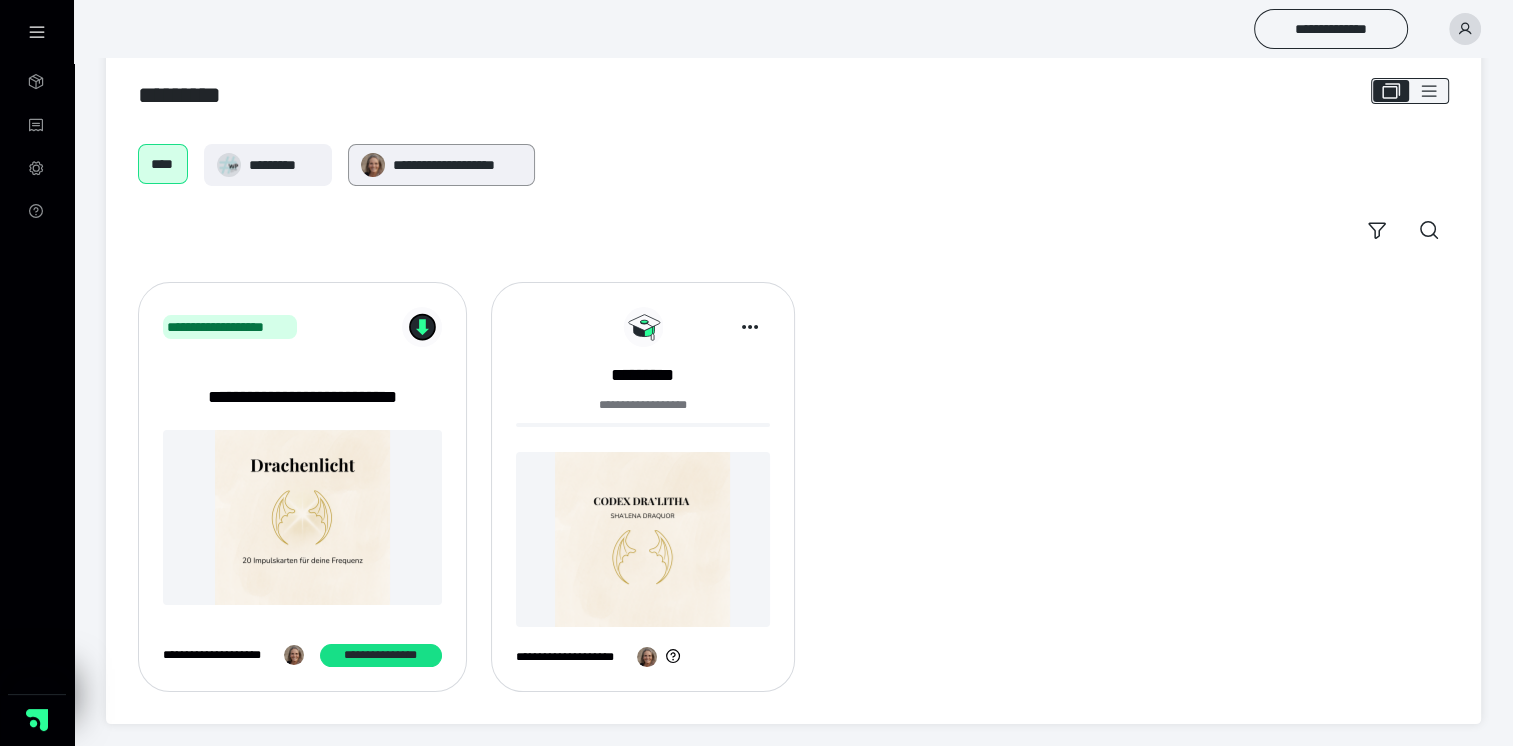 click on "**********" at bounding box center [457, 165] 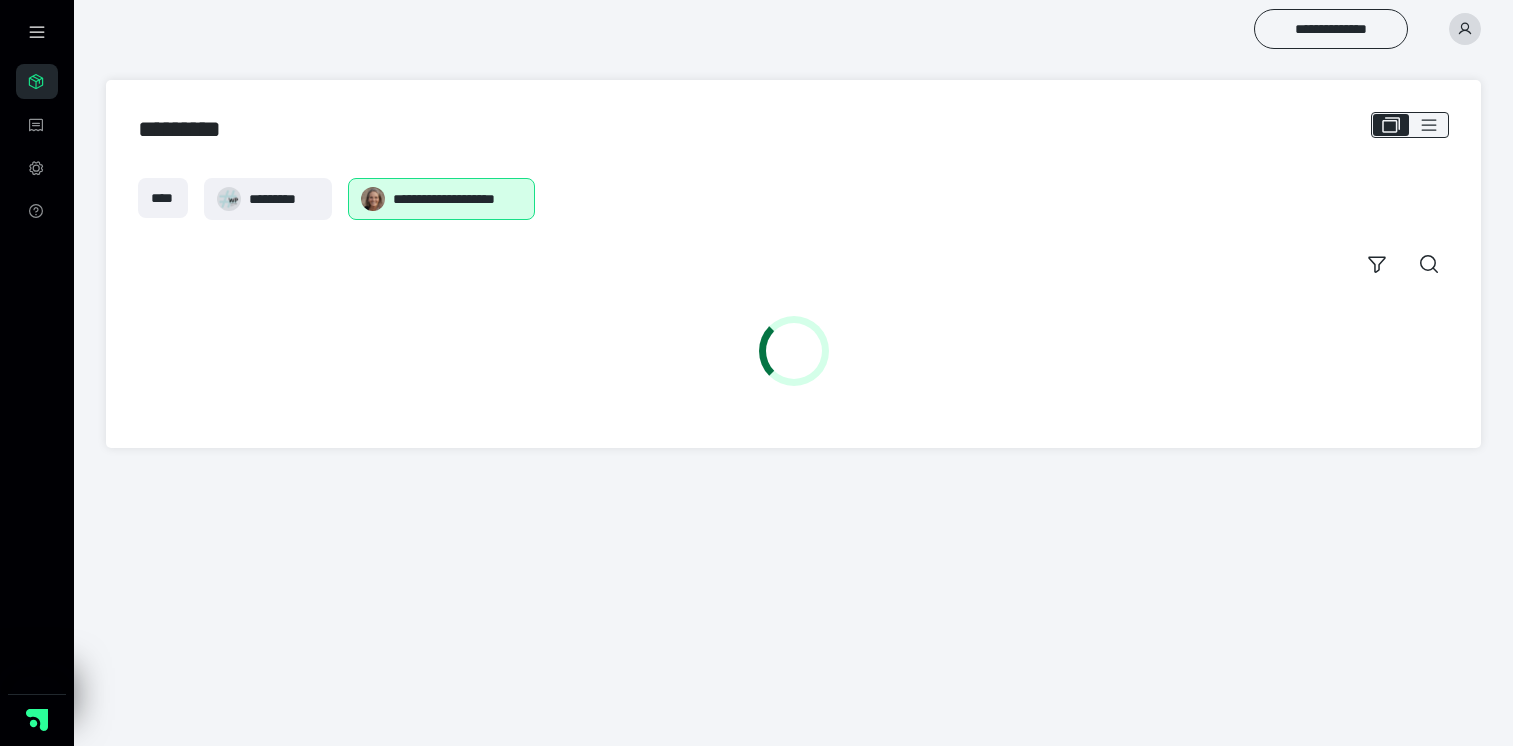 scroll, scrollTop: 0, scrollLeft: 0, axis: both 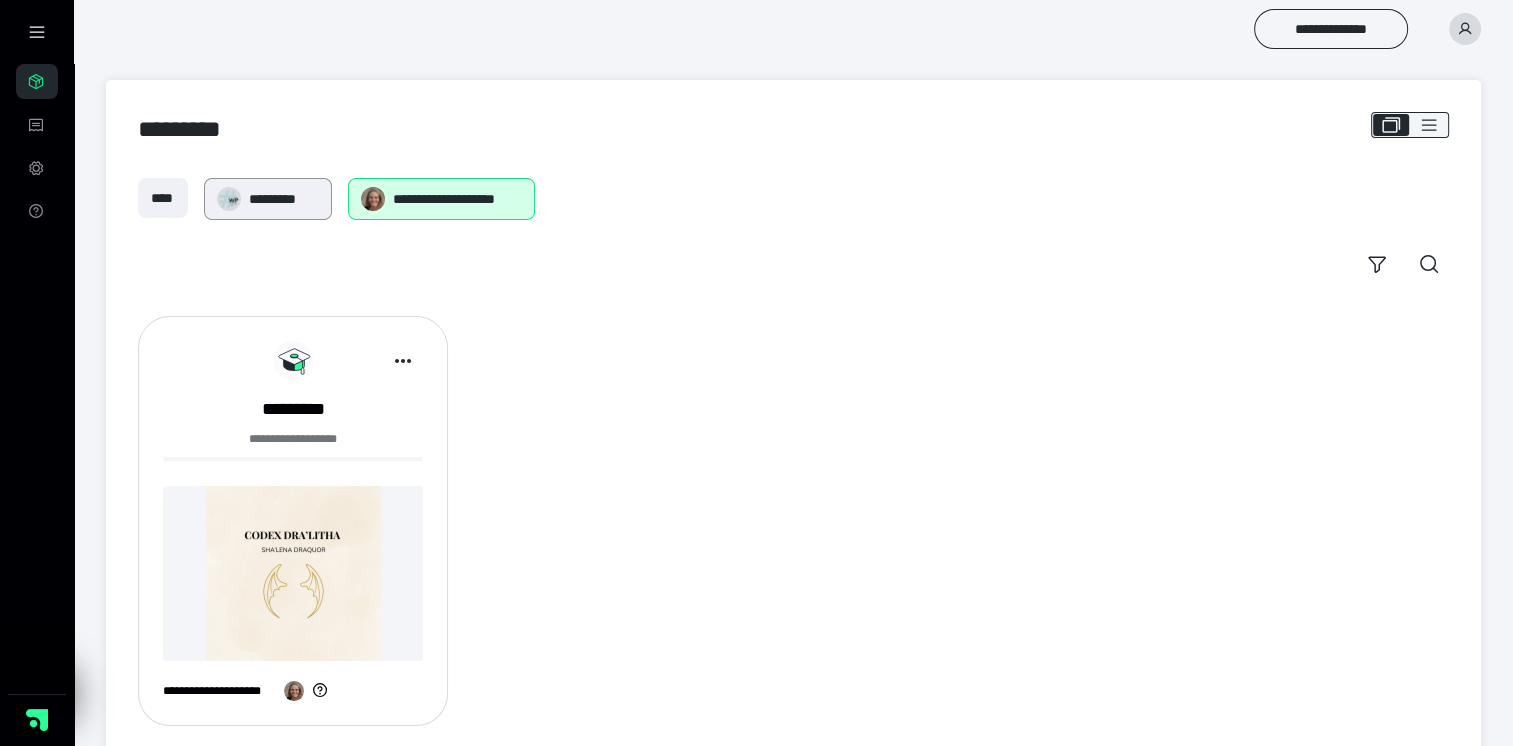 click on "*********" at bounding box center [283, 199] 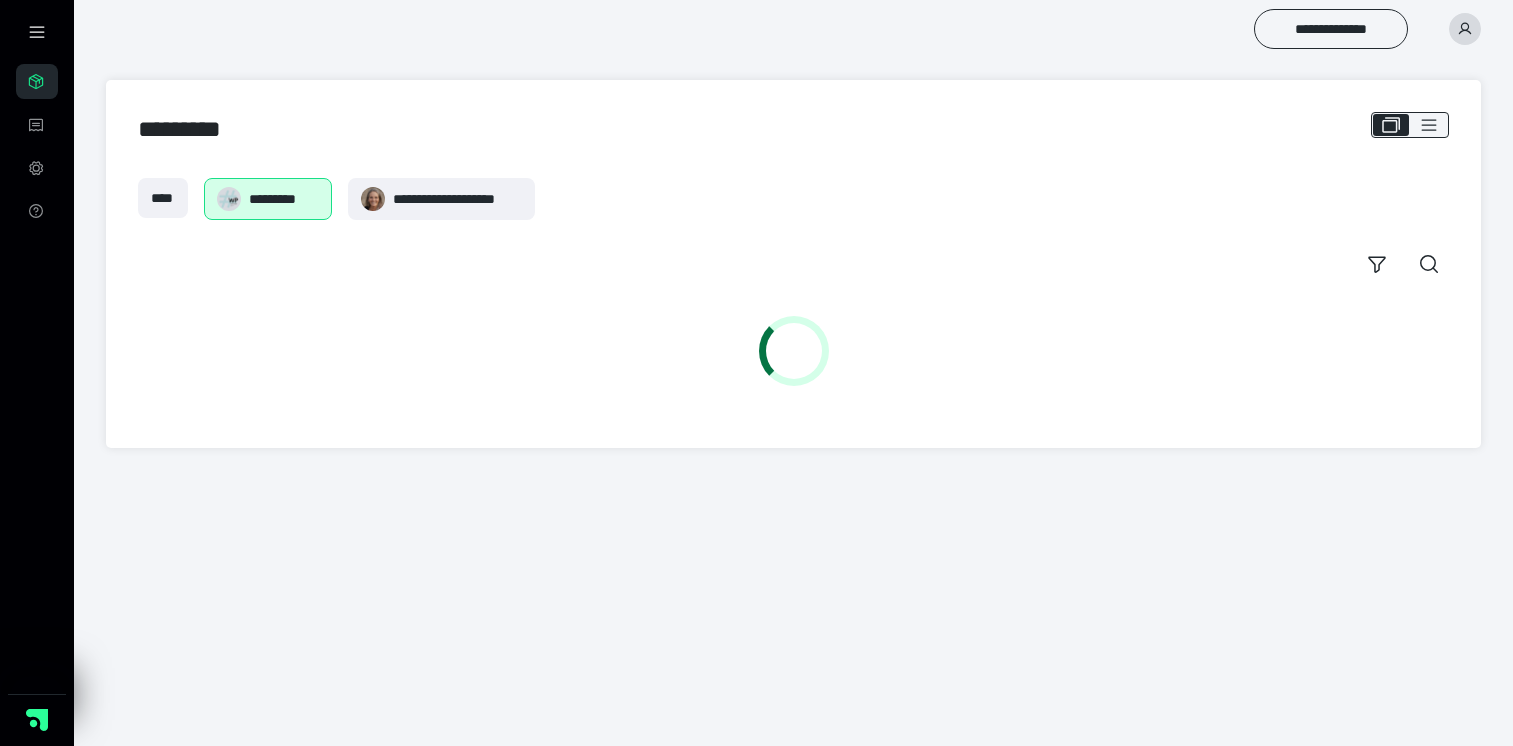 scroll, scrollTop: 0, scrollLeft: 0, axis: both 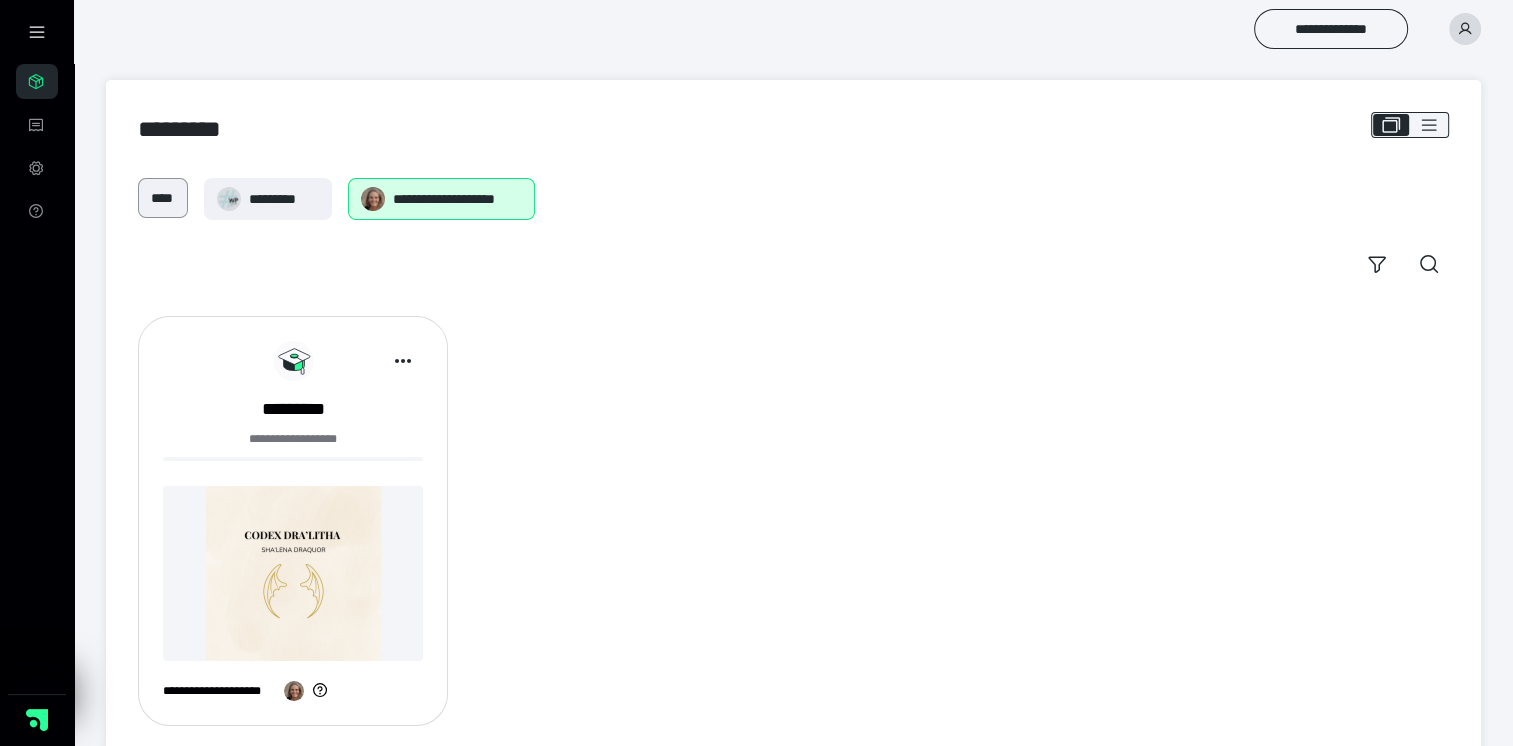 click on "****" at bounding box center (163, 198) 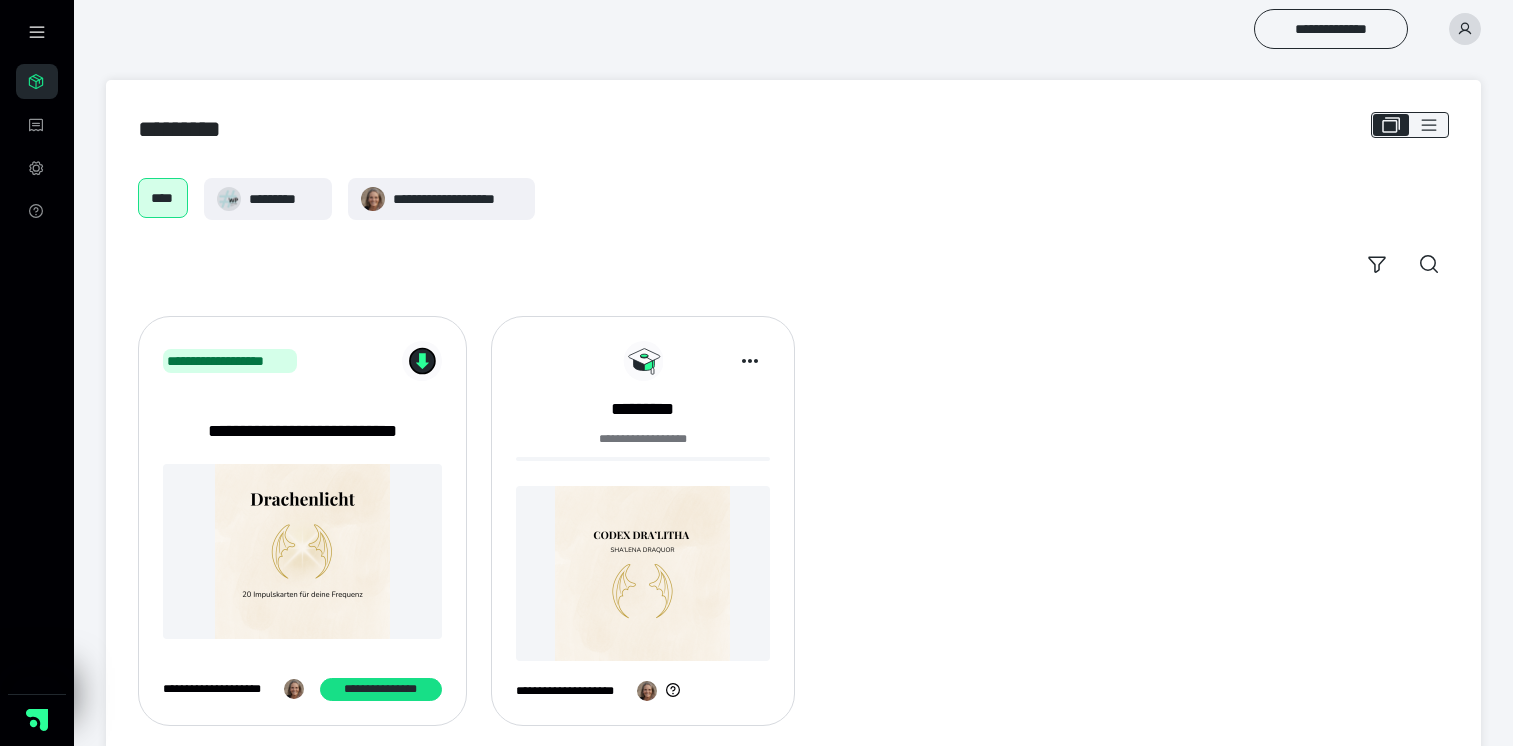 scroll, scrollTop: 0, scrollLeft: 0, axis: both 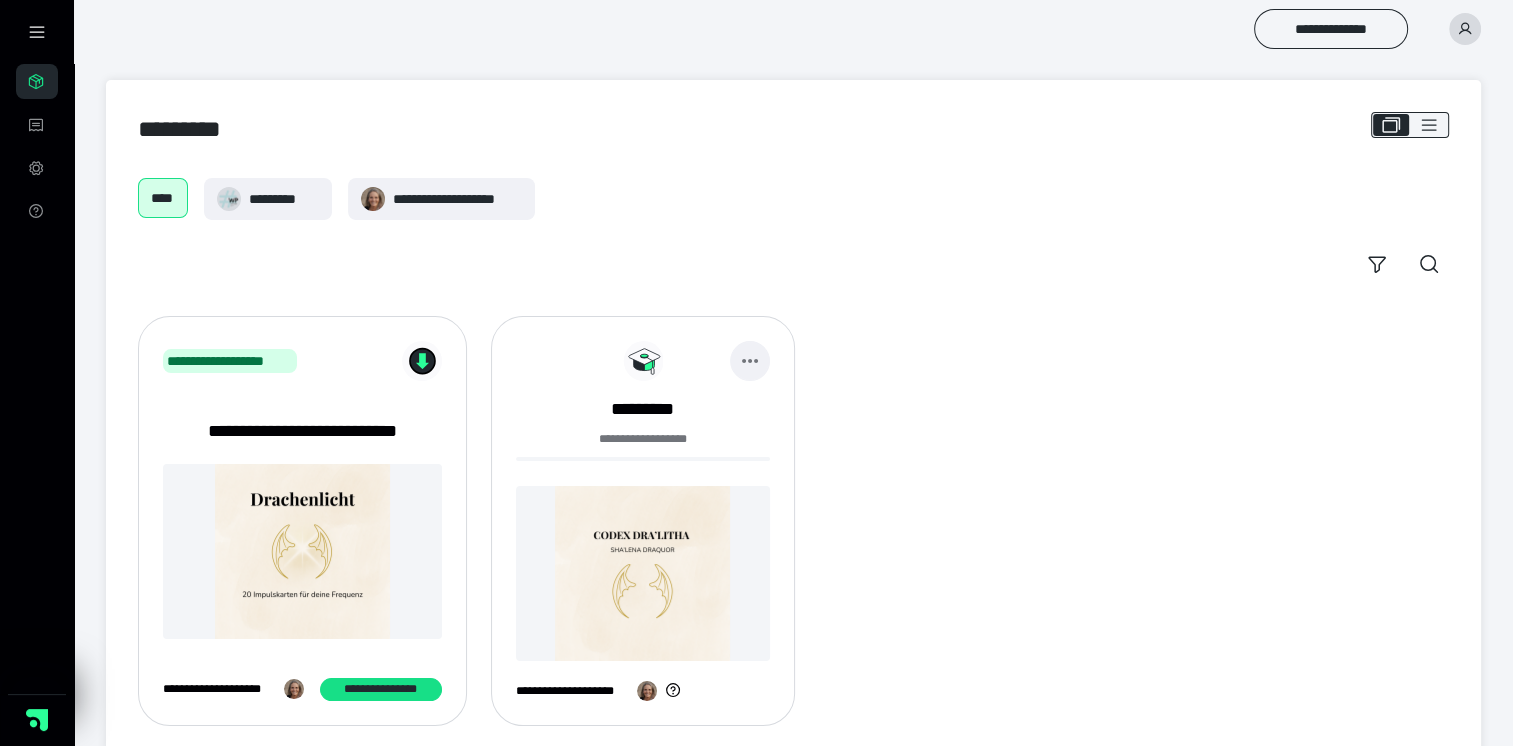 click 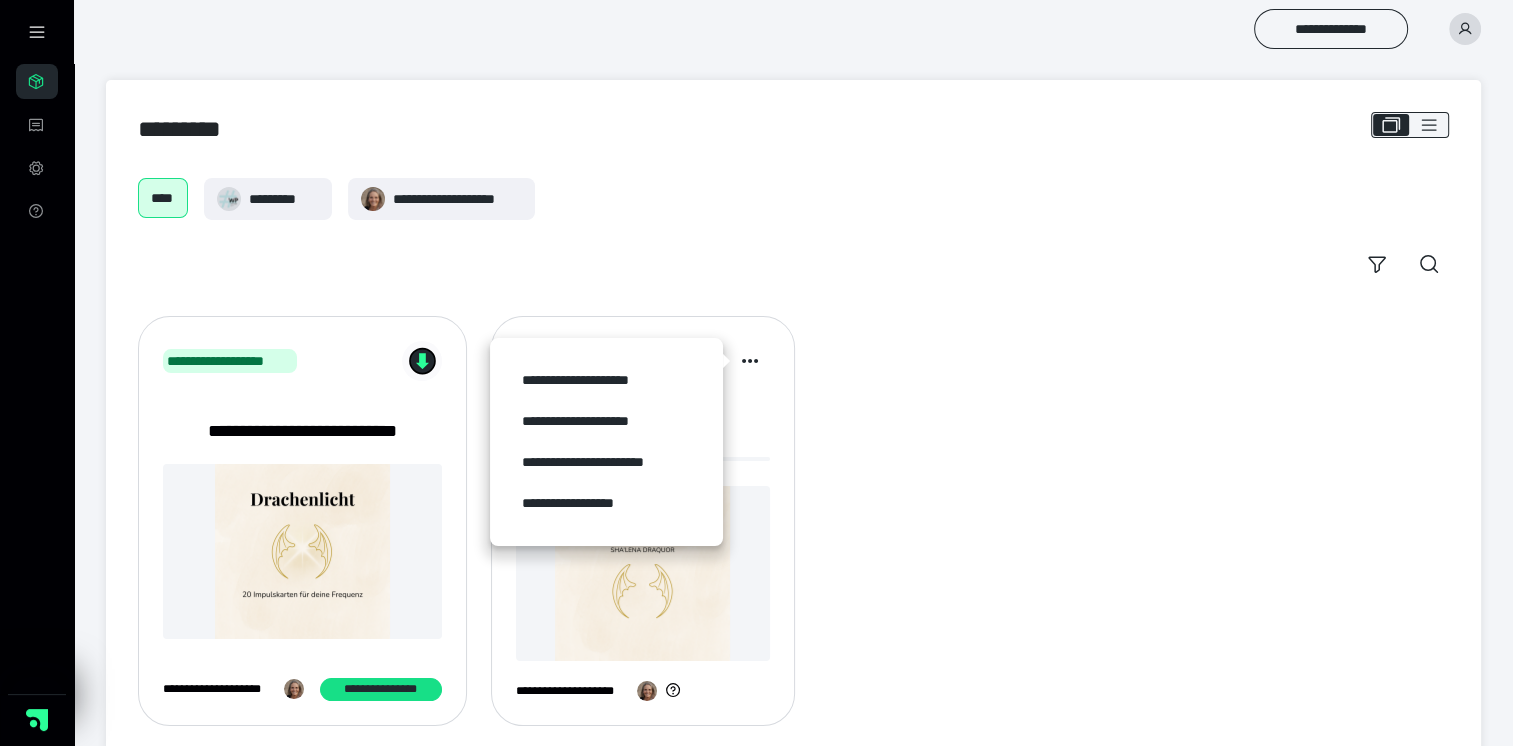click on "**********" at bounding box center (793, 521) 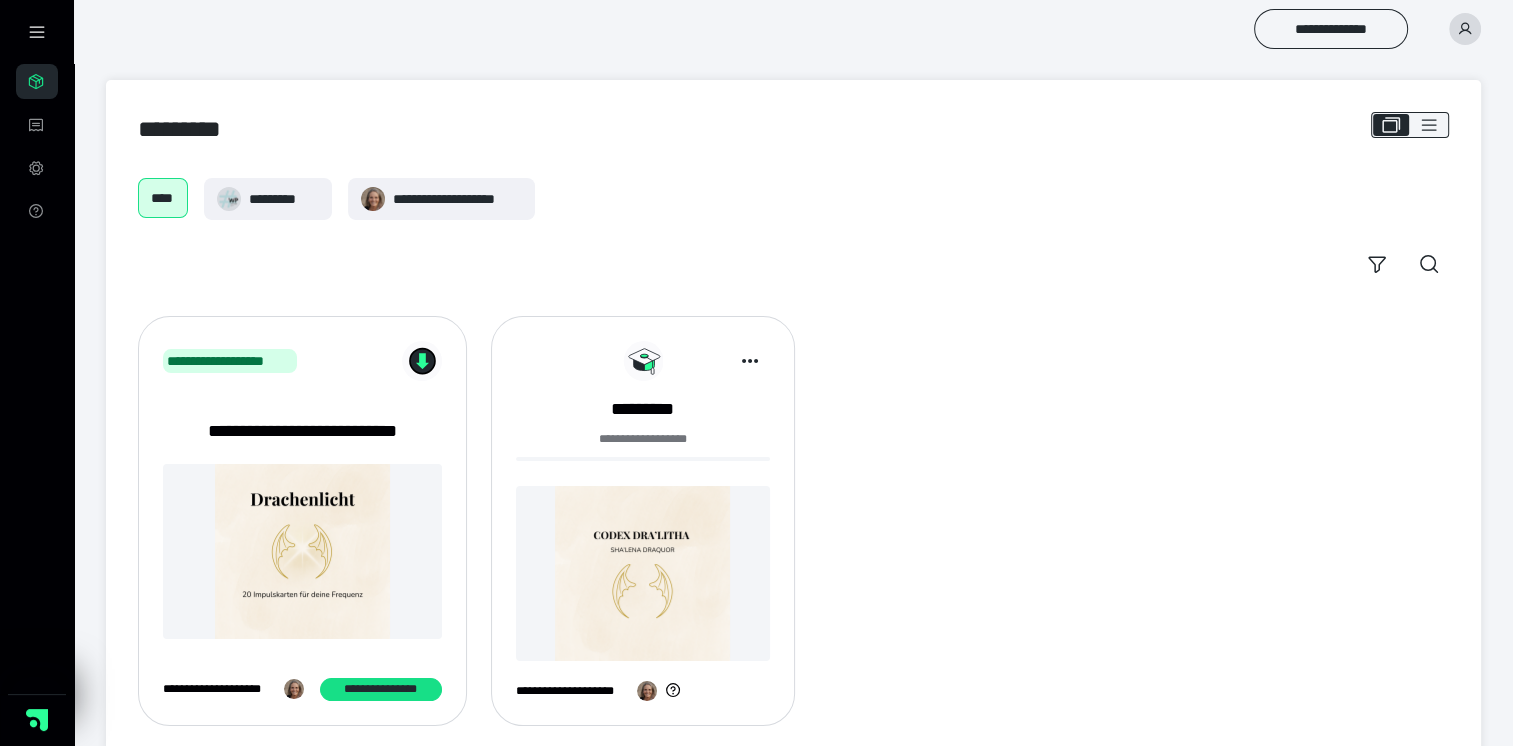 click at bounding box center (643, 573) 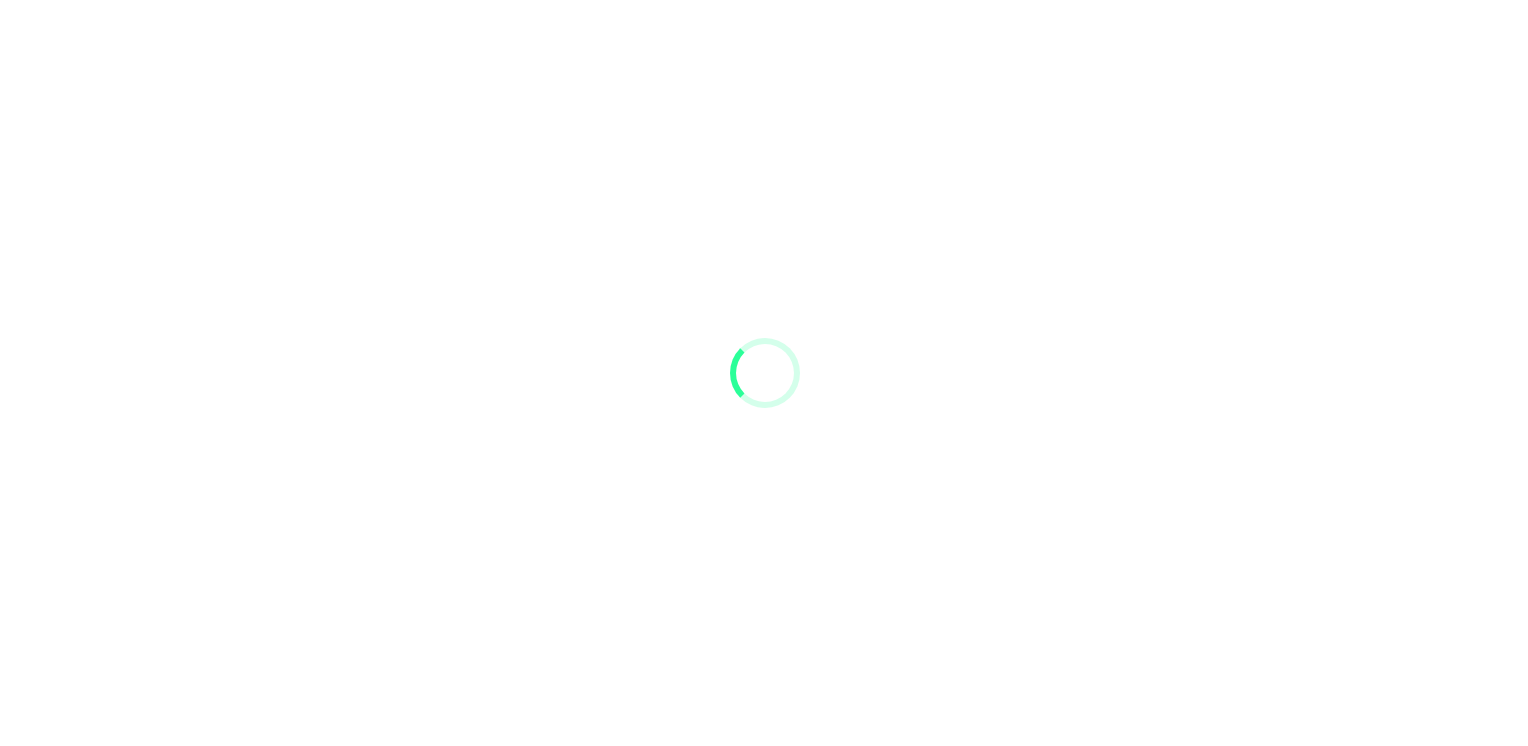 scroll, scrollTop: 0, scrollLeft: 0, axis: both 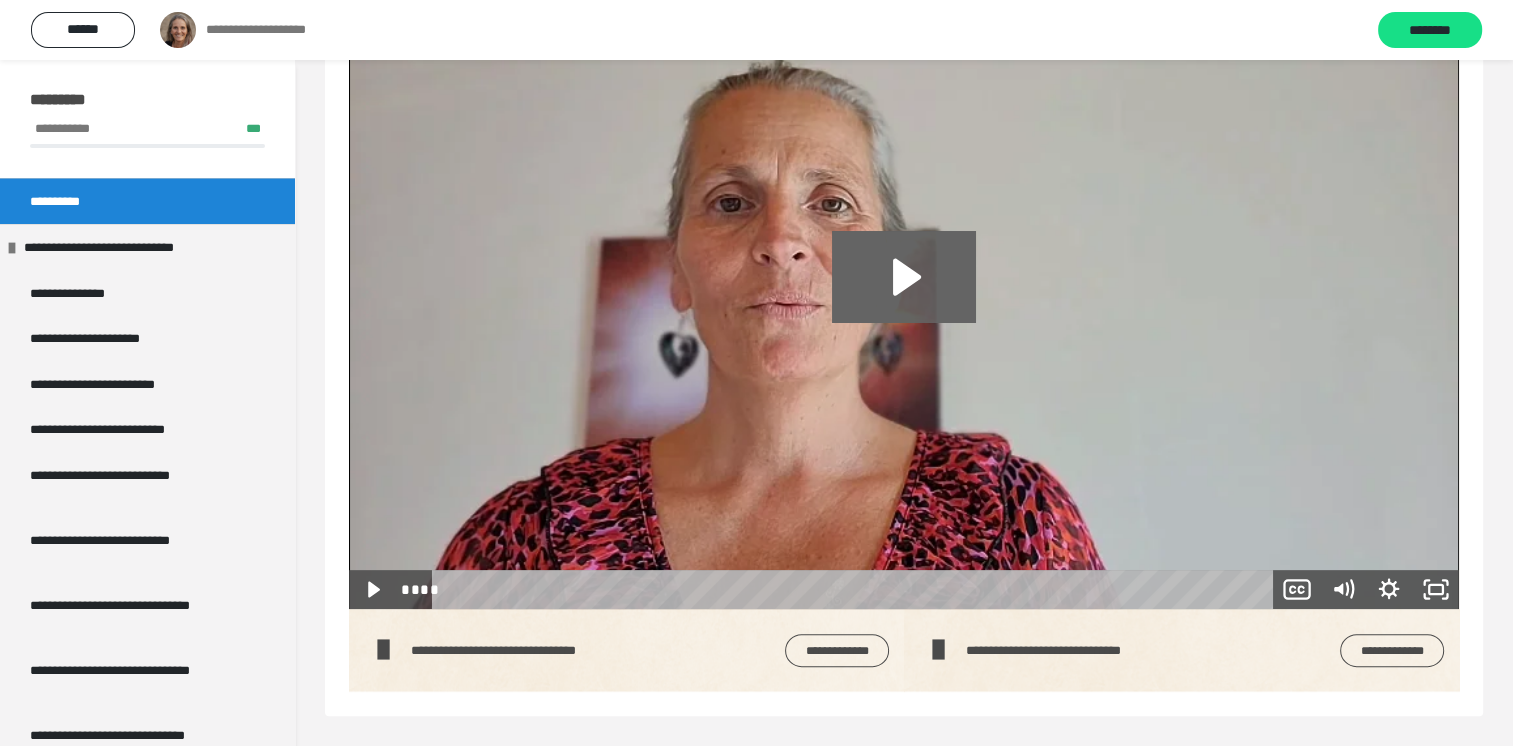 click 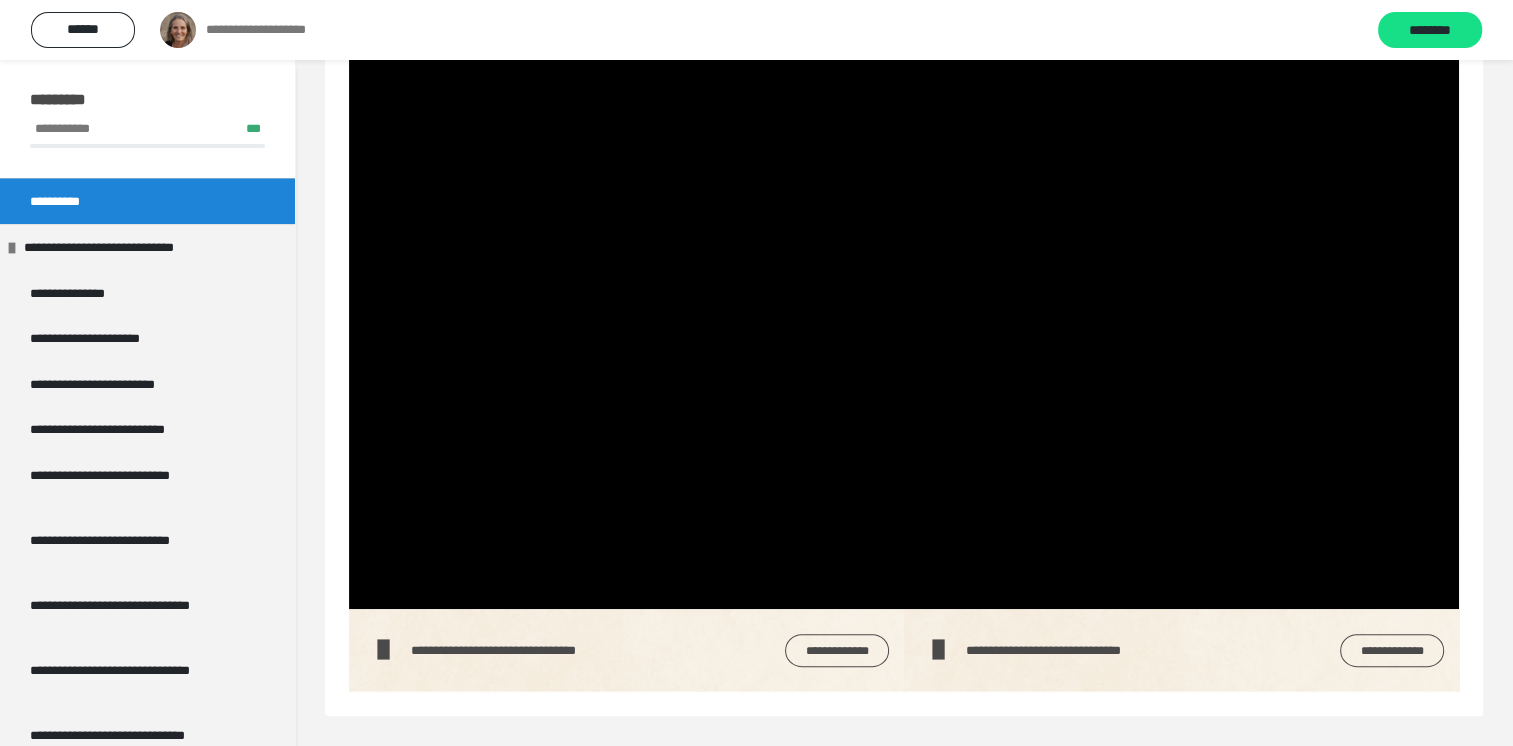 click on "**********" at bounding box center [904, 137] 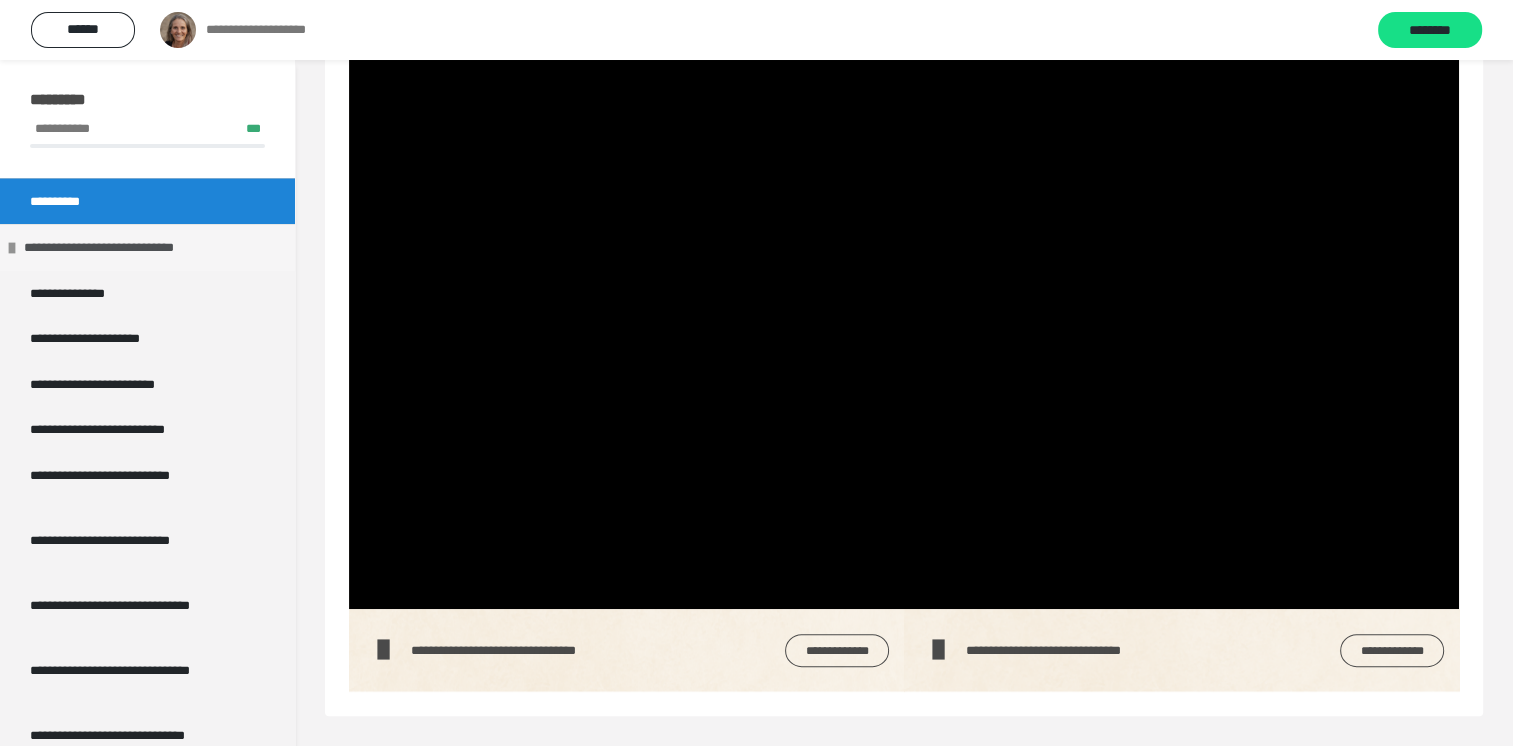 click on "**********" at bounding box center (141, 248) 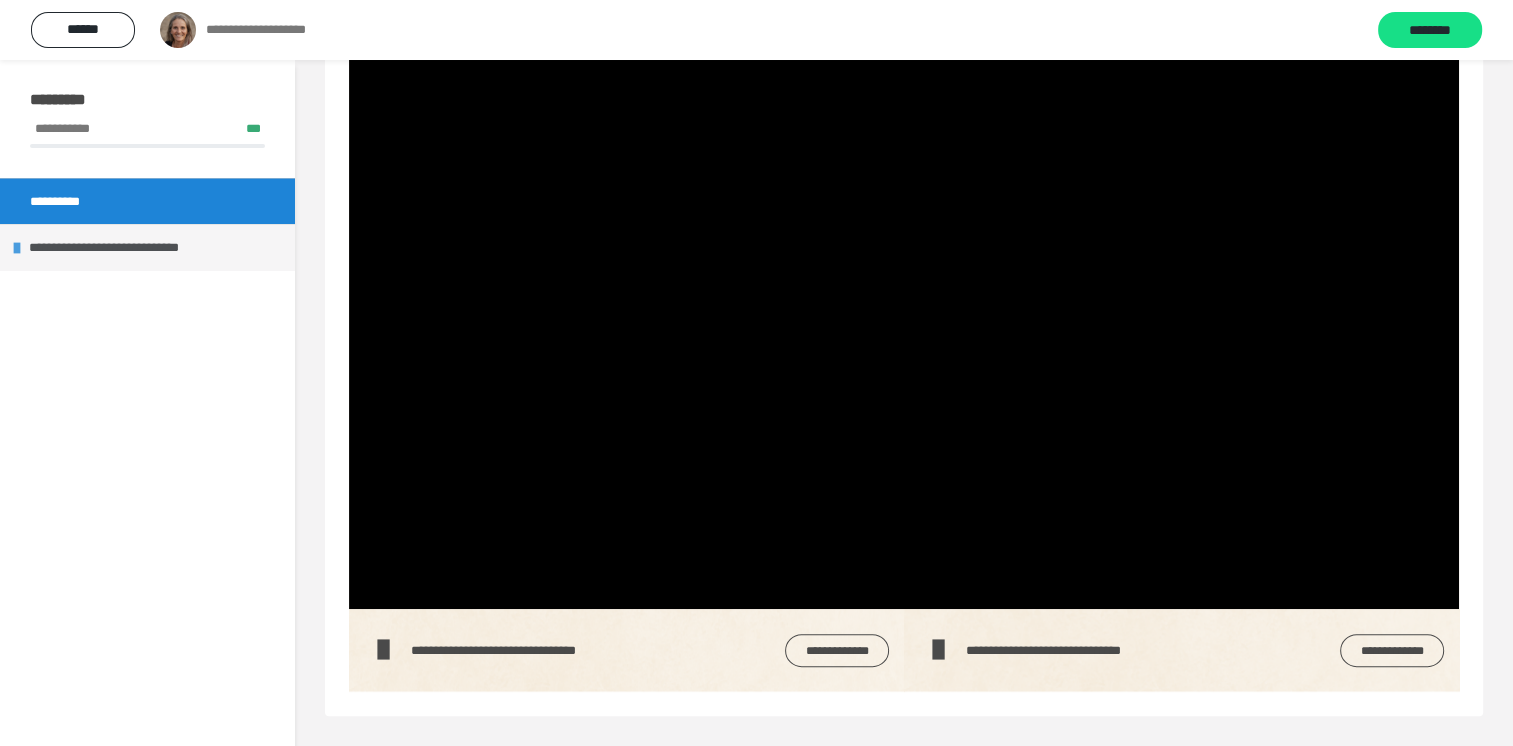 click on "**********" at bounding box center (147, 247) 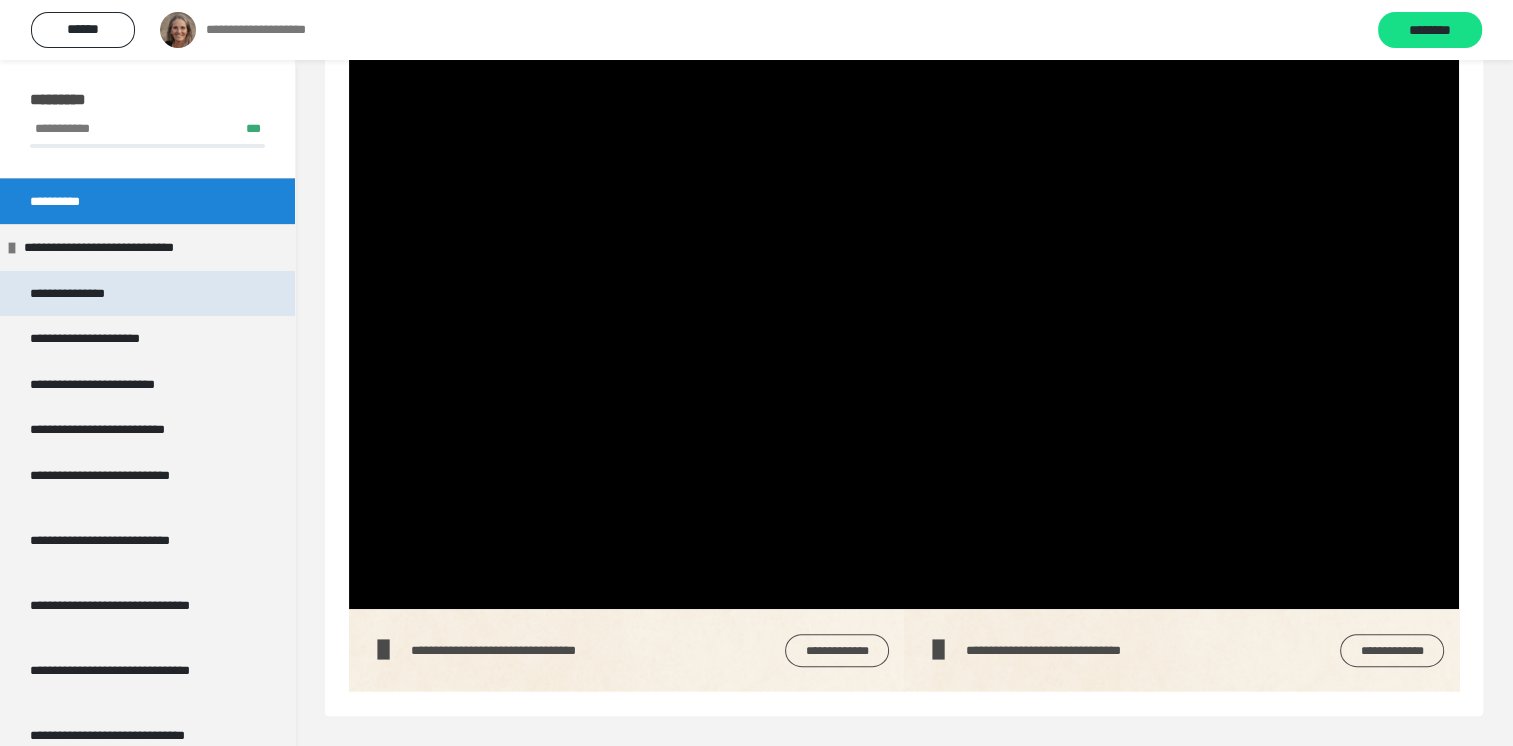 click on "**********" at bounding box center (82, 294) 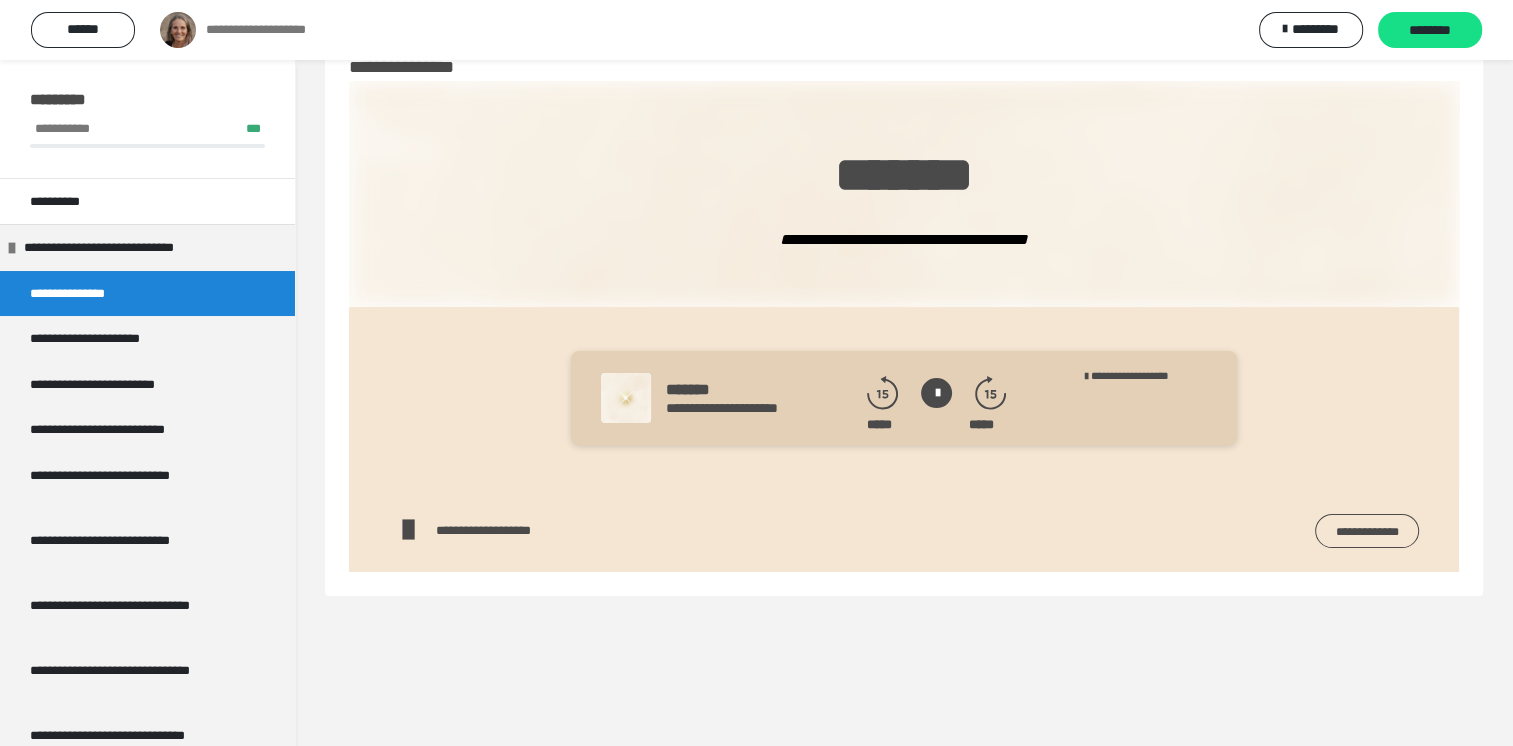 scroll, scrollTop: 60, scrollLeft: 0, axis: vertical 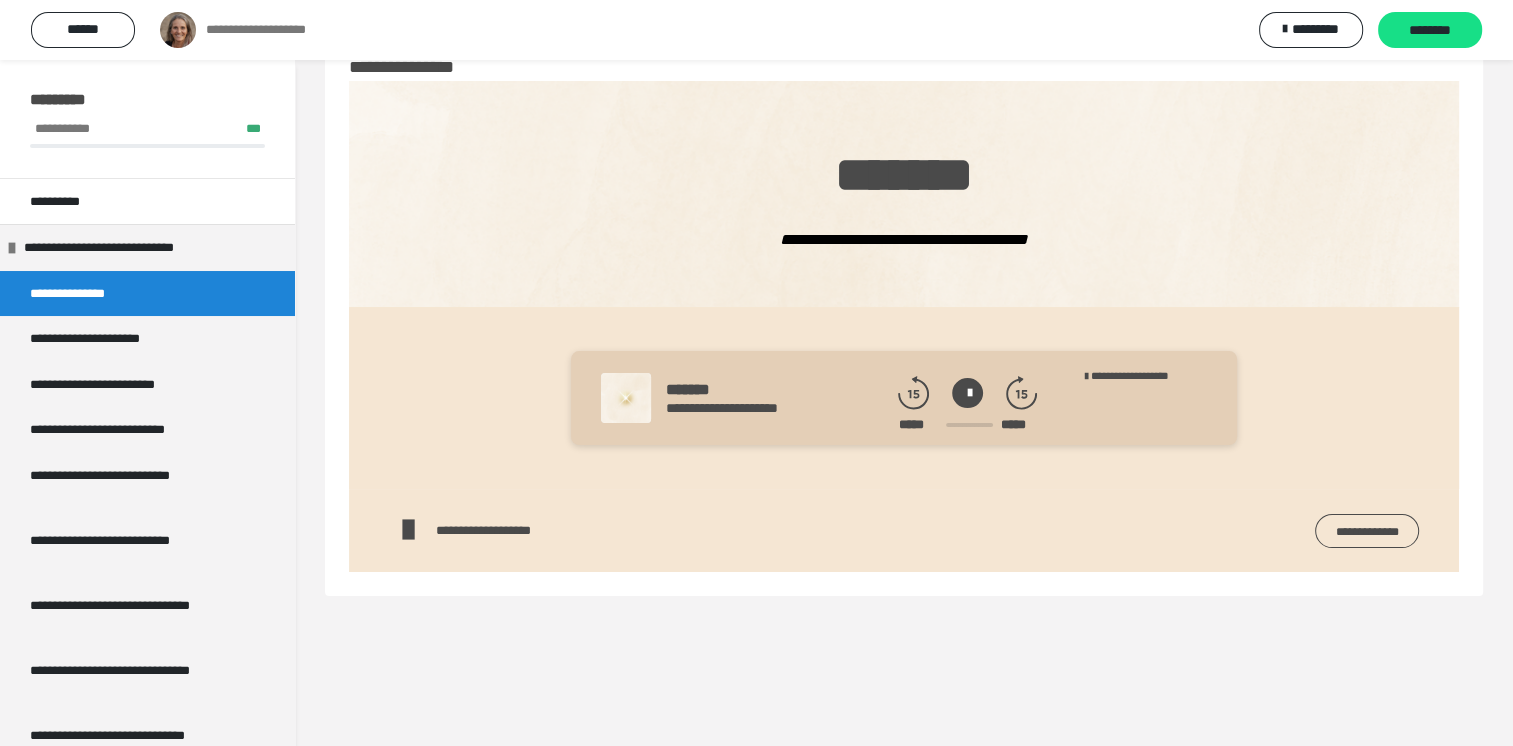 click at bounding box center (967, 393) 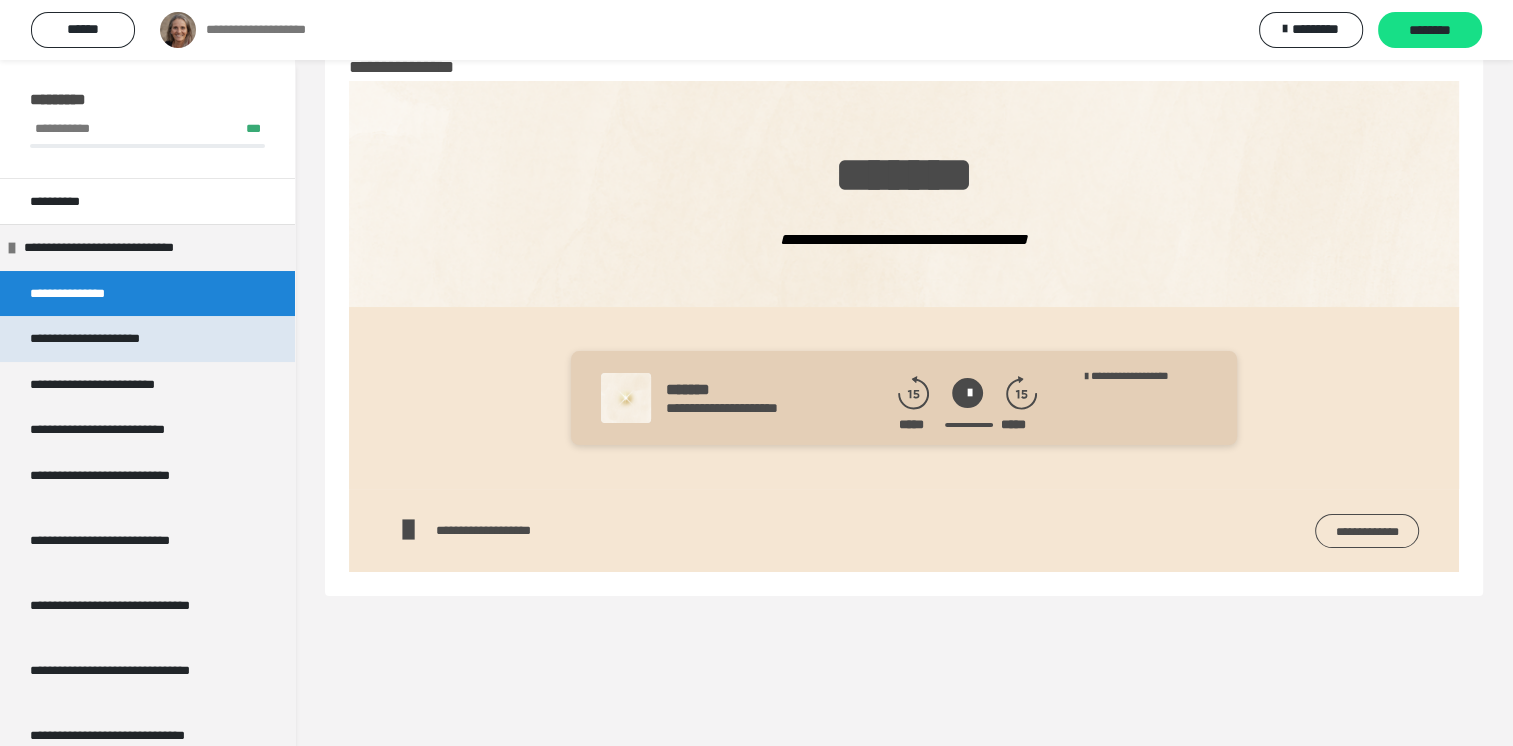 click on "**********" at bounding box center (112, 339) 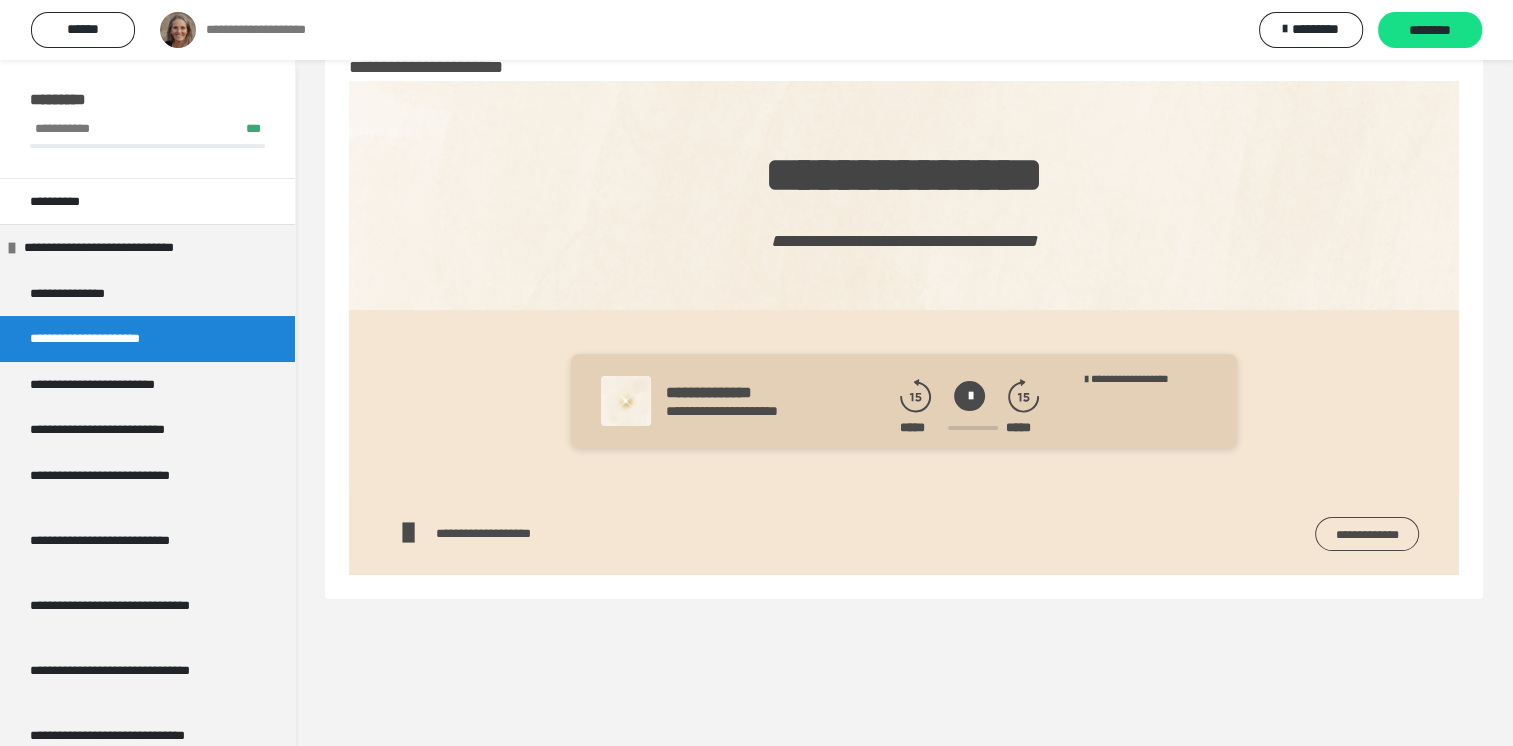 click at bounding box center [969, 396] 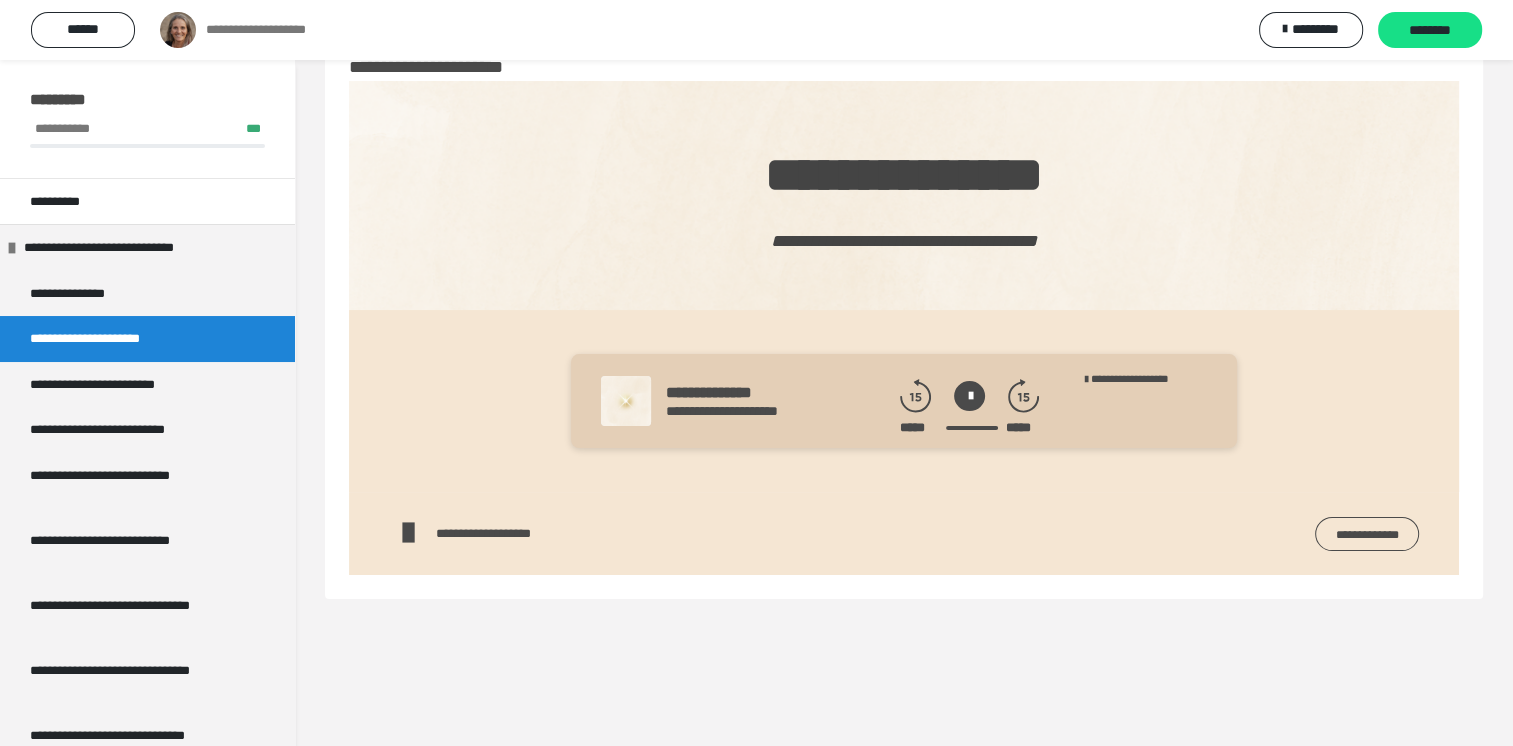scroll, scrollTop: 0, scrollLeft: 0, axis: both 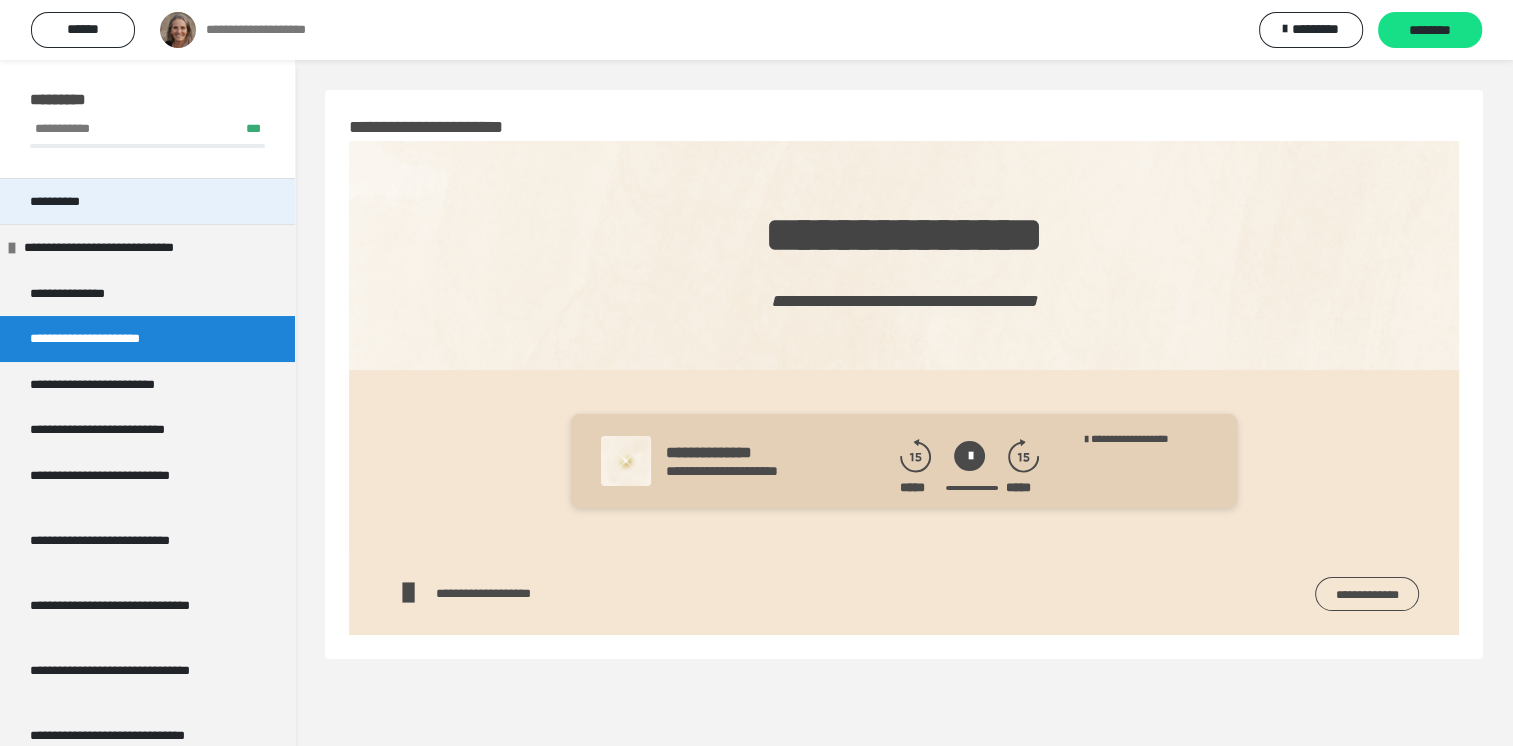 click on "**********" at bounding box center [78, 202] 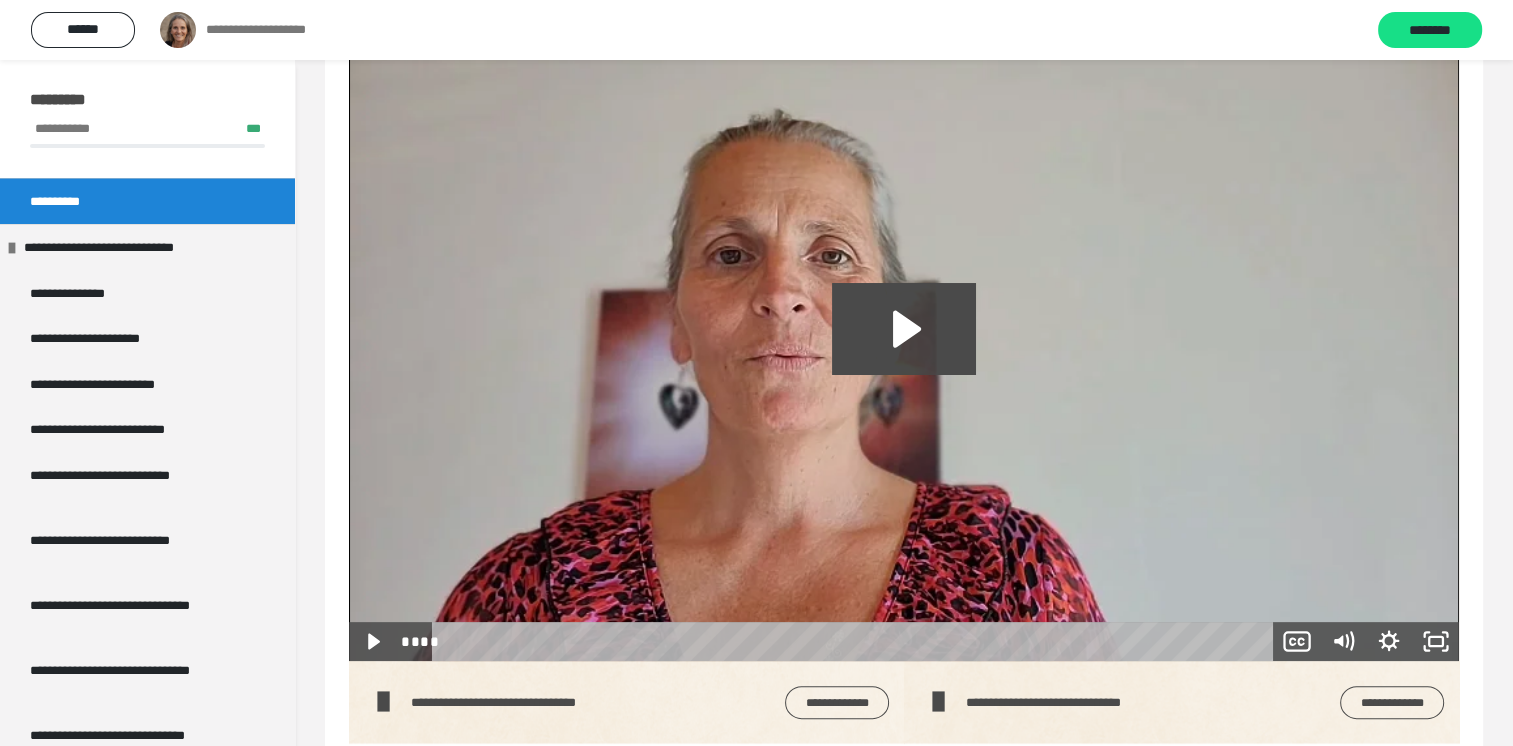 scroll, scrollTop: 551, scrollLeft: 0, axis: vertical 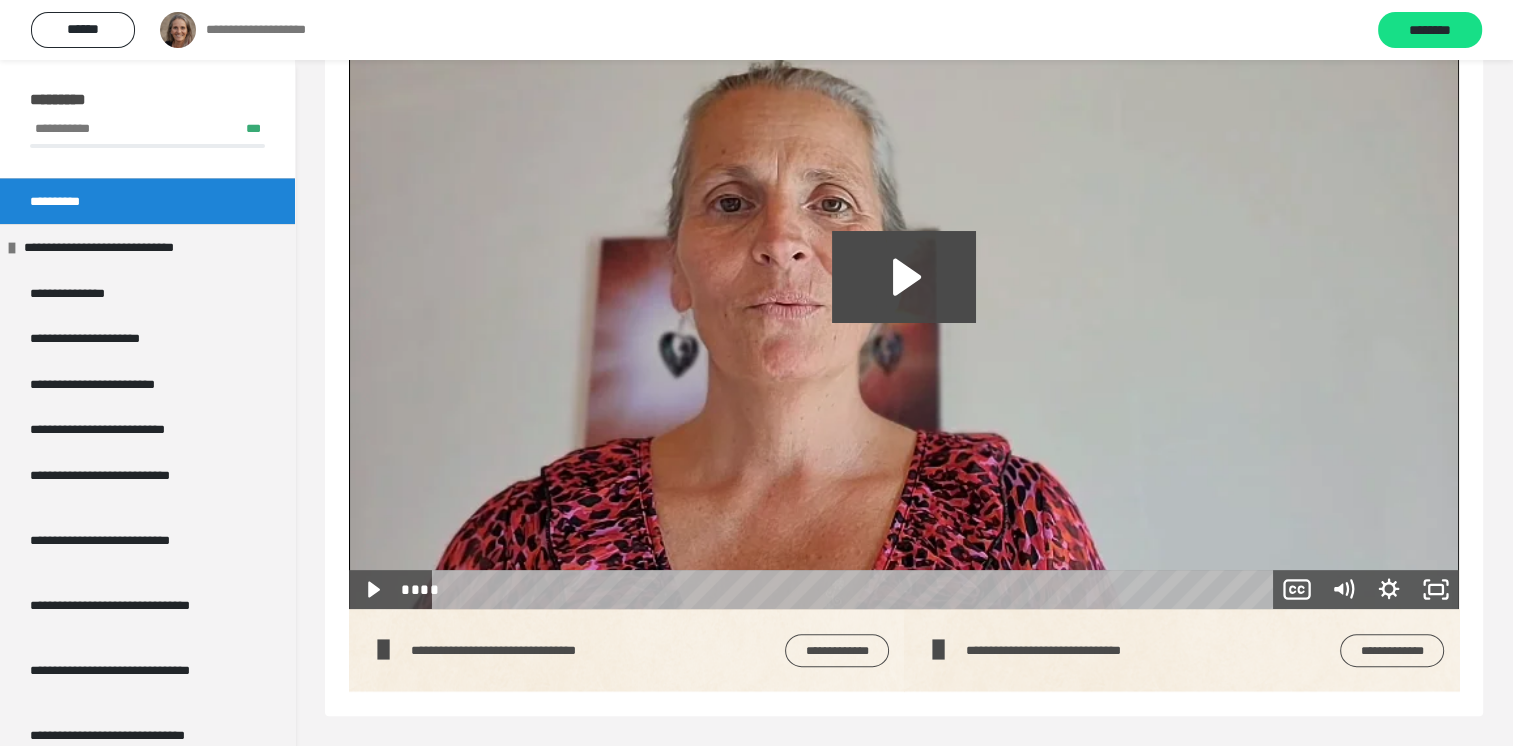 click on "**********" at bounding box center [1392, 651] 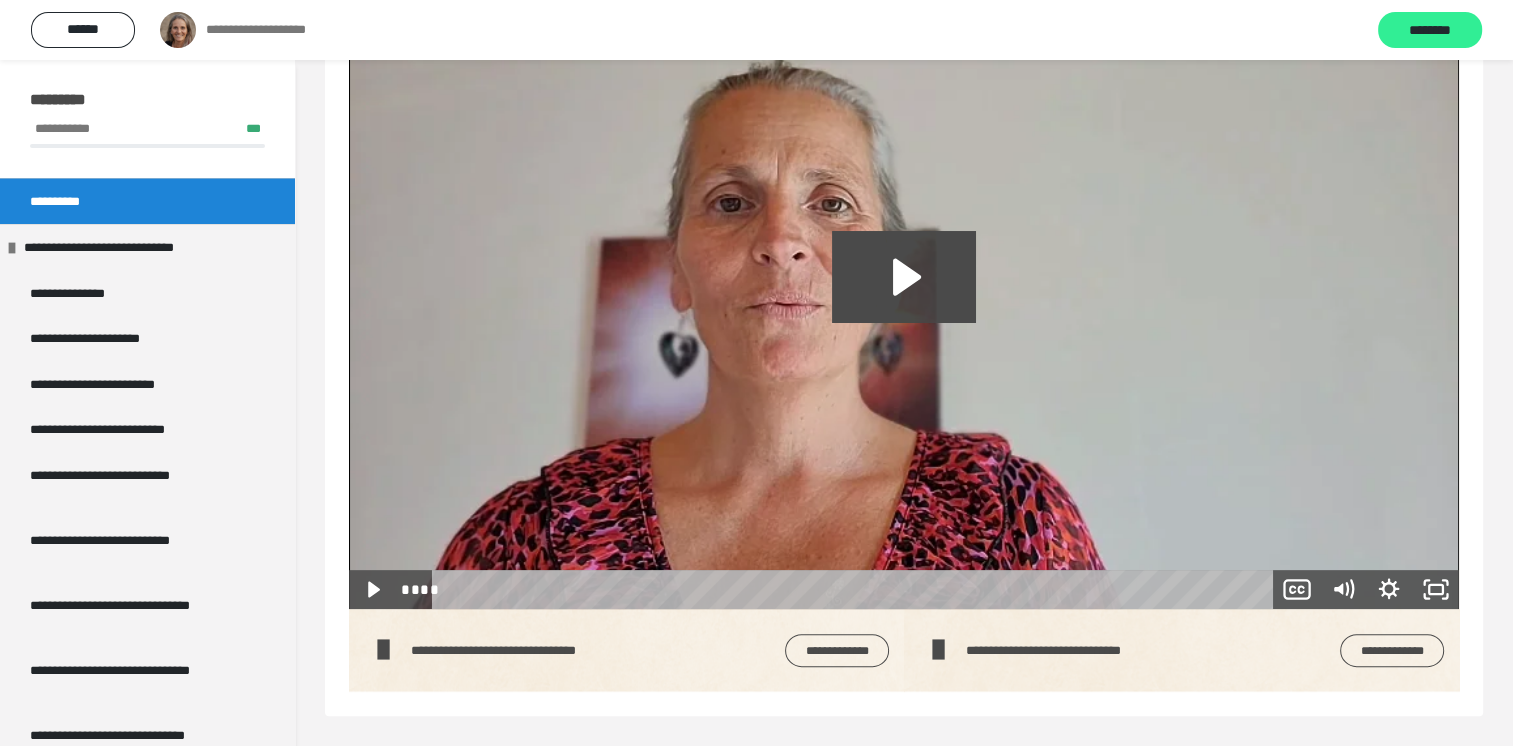 click on "********" at bounding box center (1430, 31) 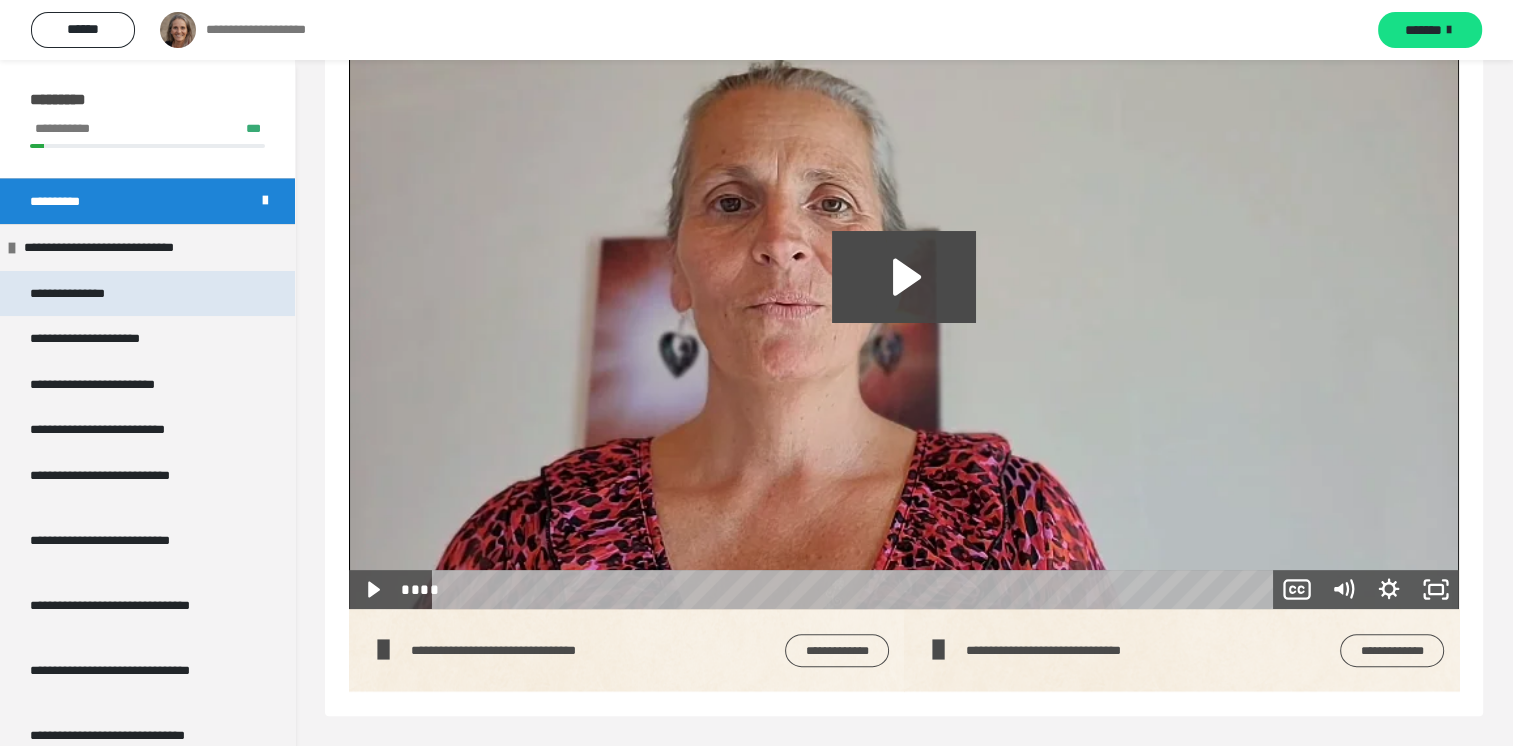 click on "**********" at bounding box center (82, 294) 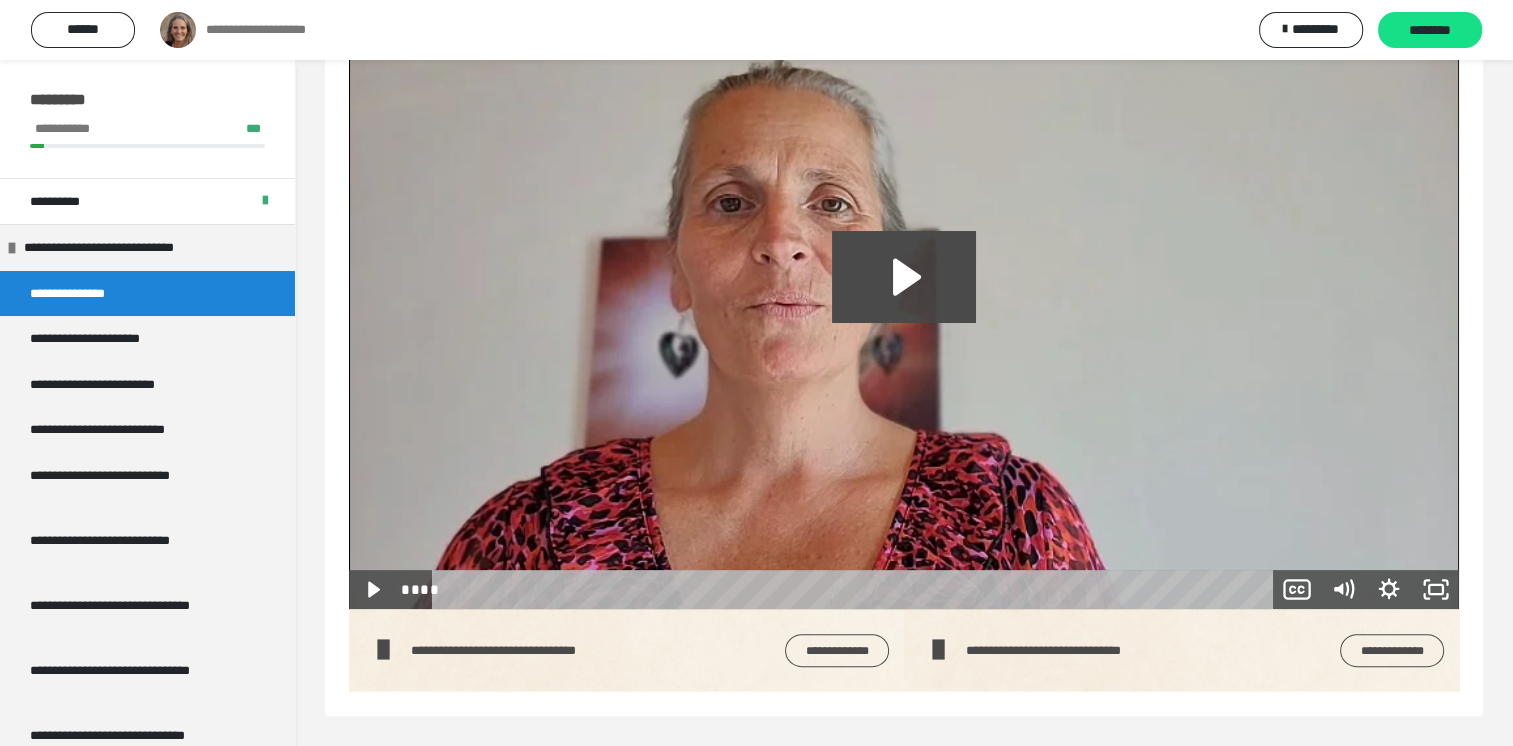 scroll, scrollTop: 60, scrollLeft: 0, axis: vertical 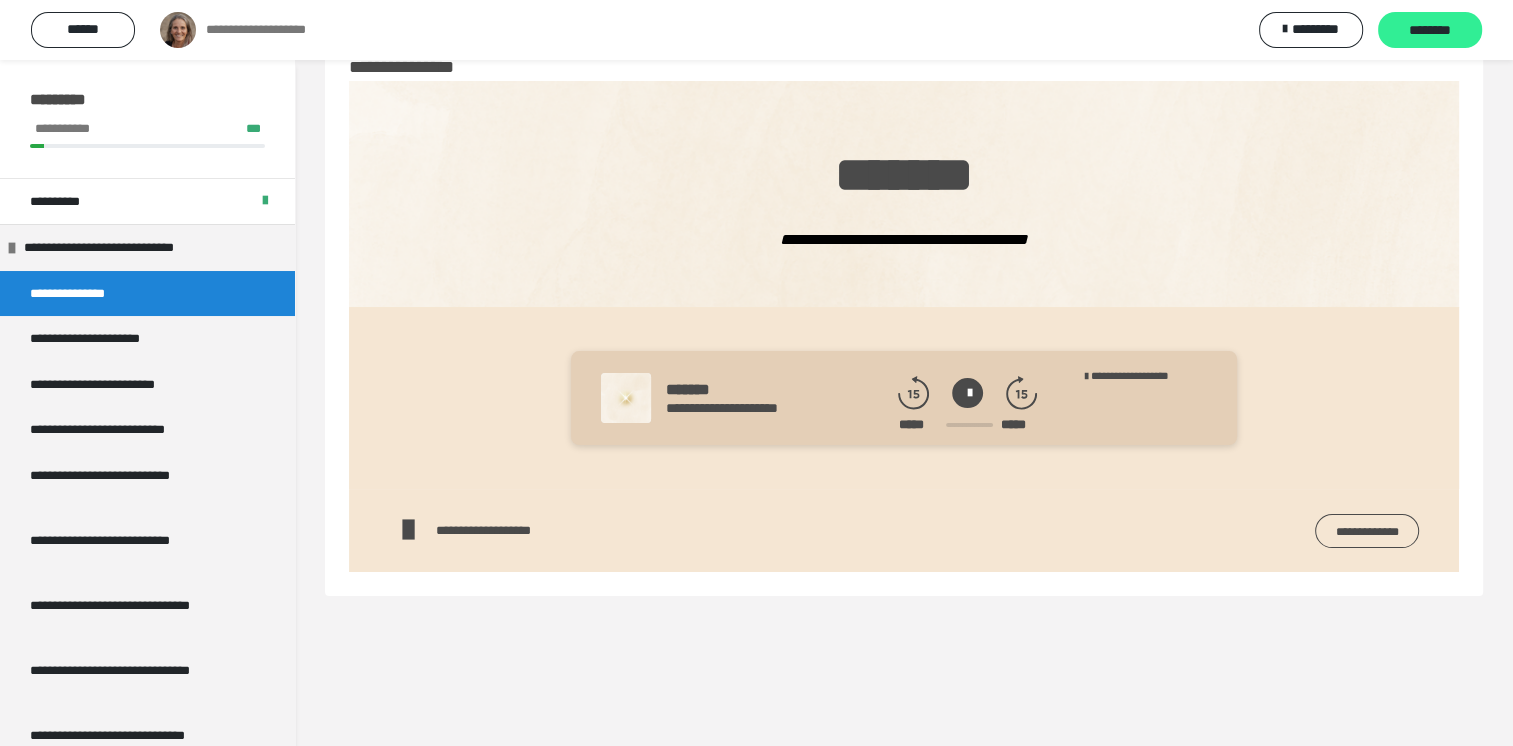 click on "********" at bounding box center (1430, 31) 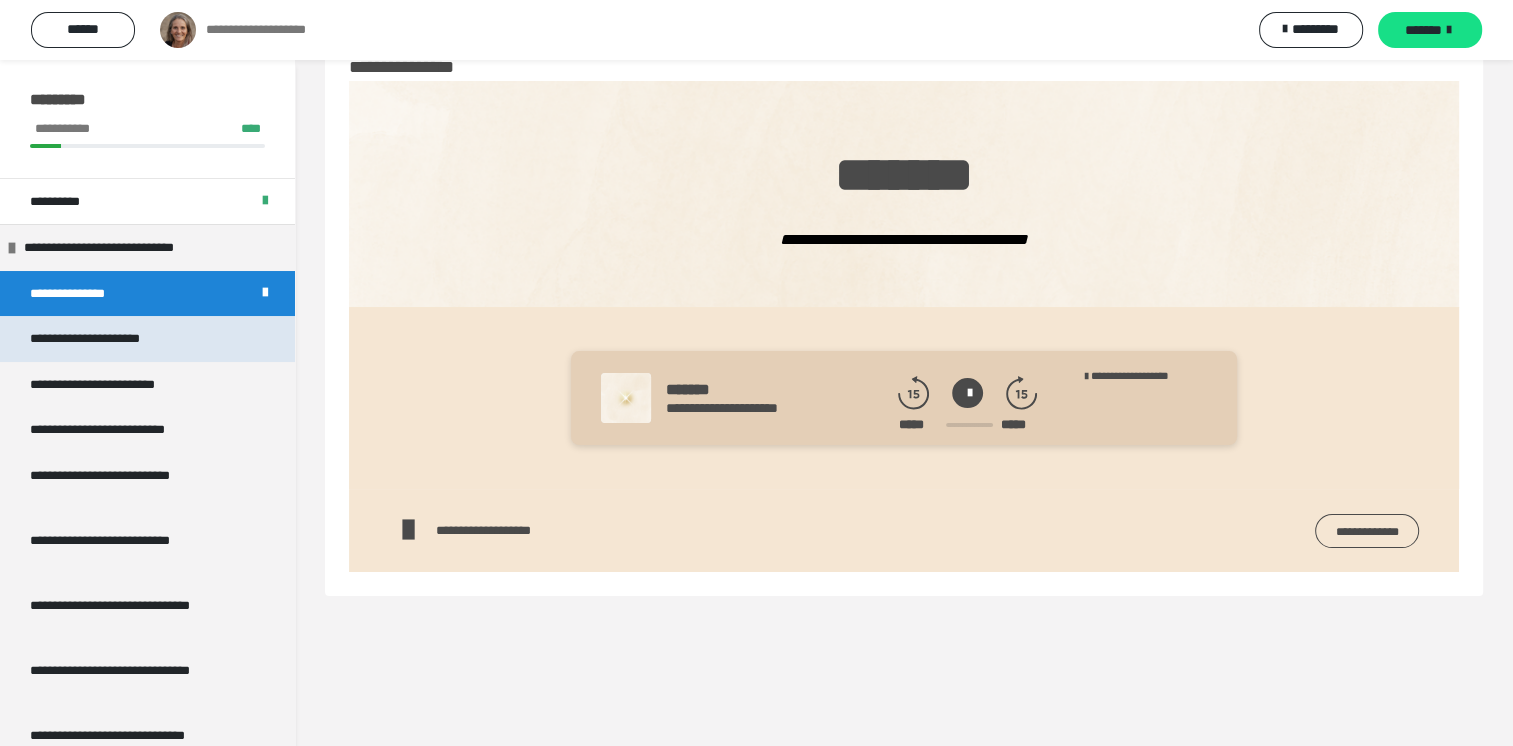 click on "**********" at bounding box center (112, 339) 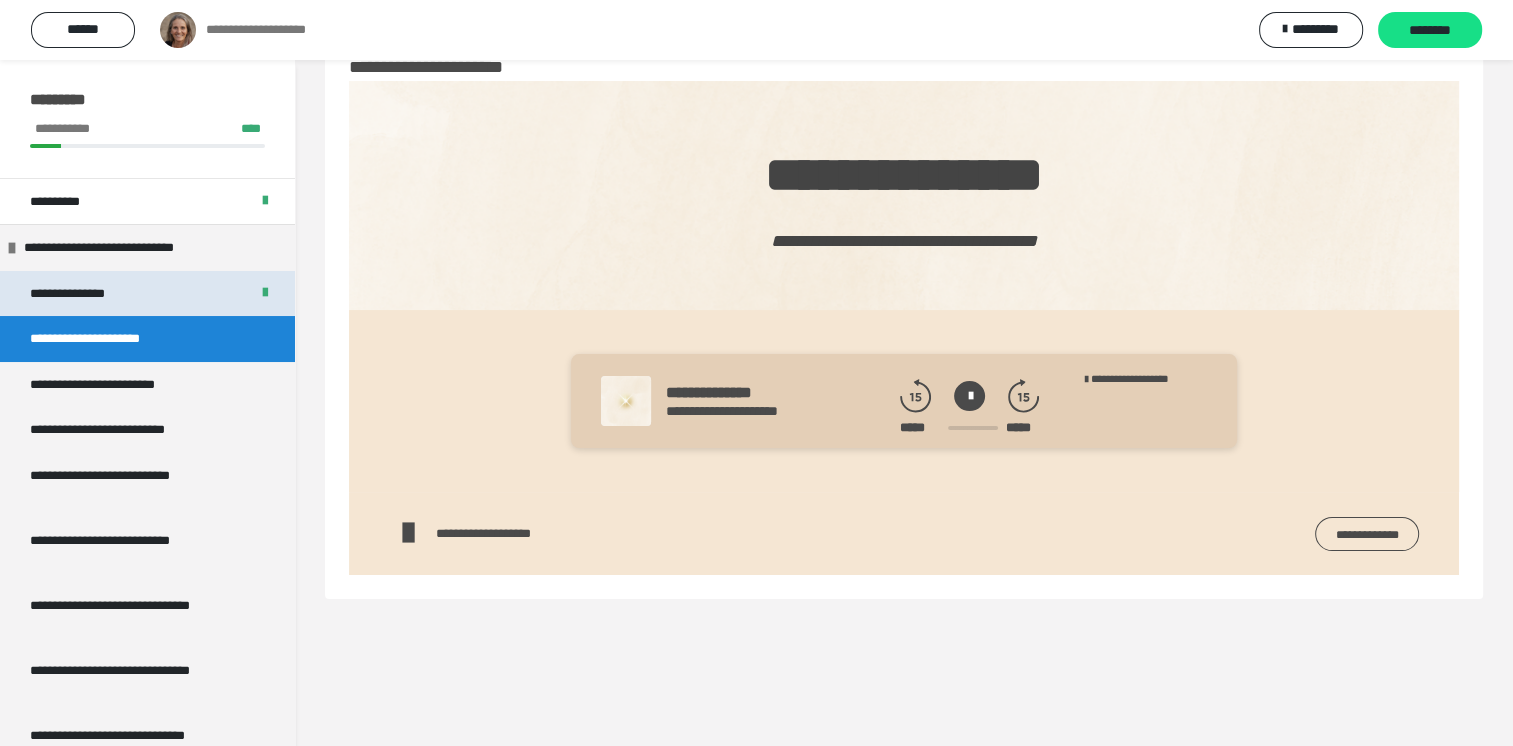 click on "**********" at bounding box center (82, 294) 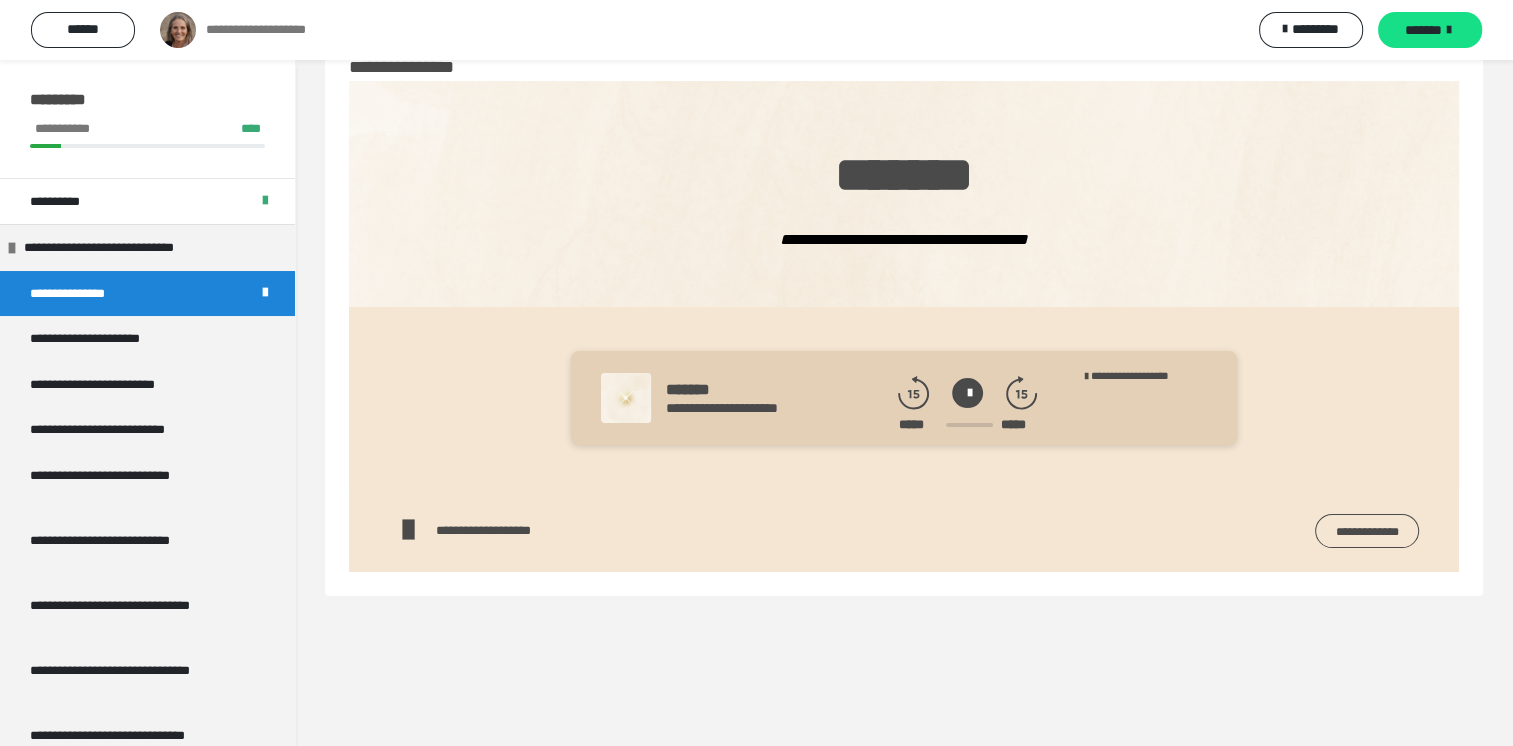 click at bounding box center (967, 393) 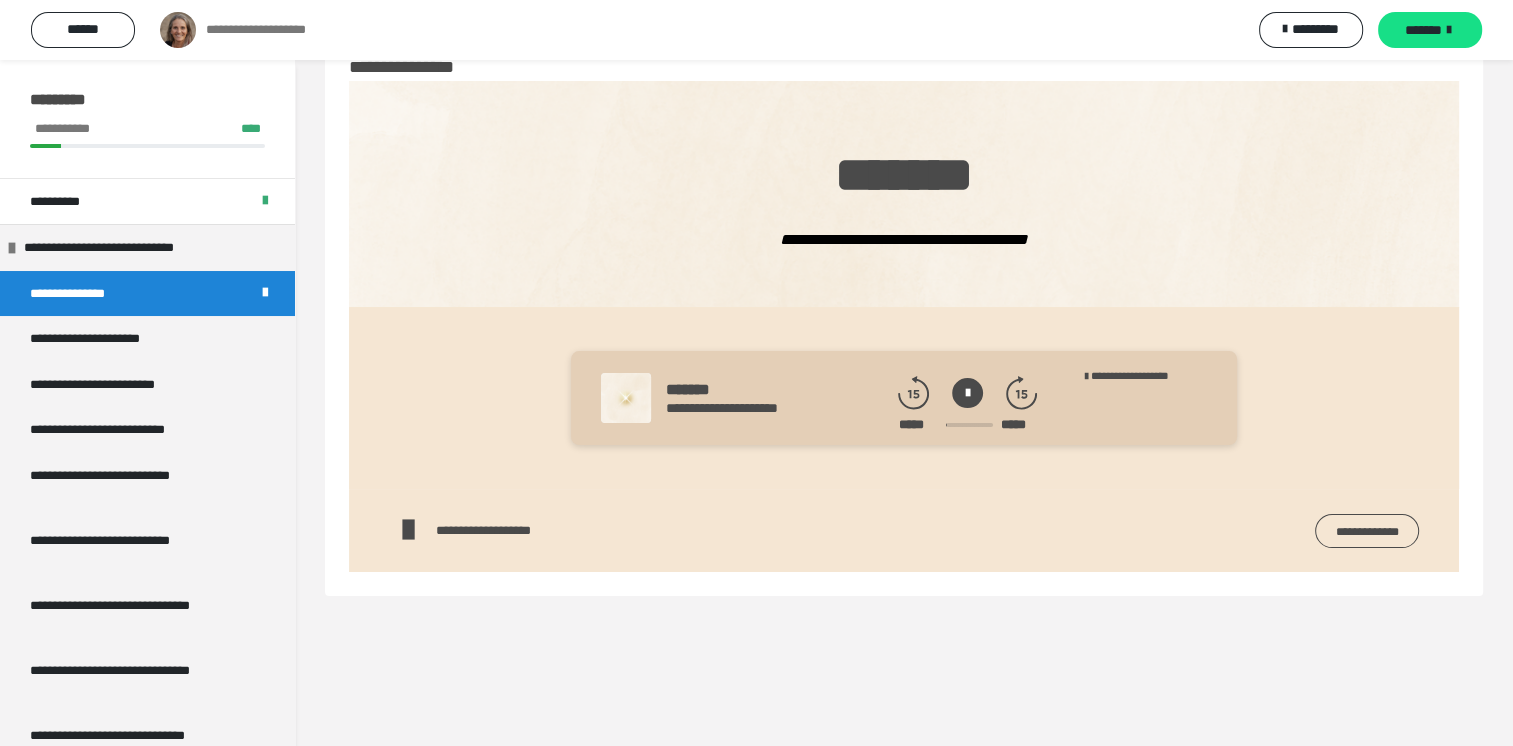 click at bounding box center (967, 393) 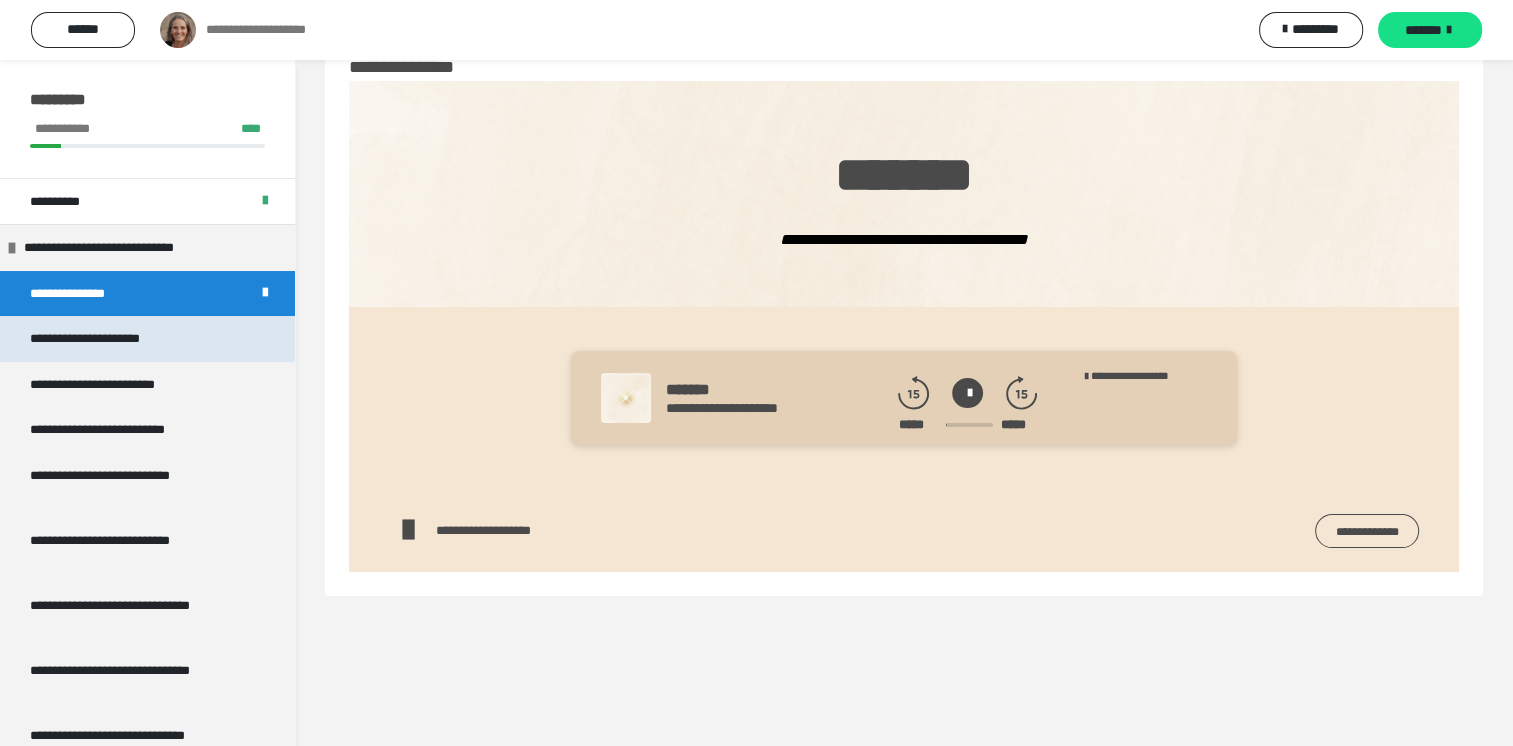 click on "**********" at bounding box center (112, 339) 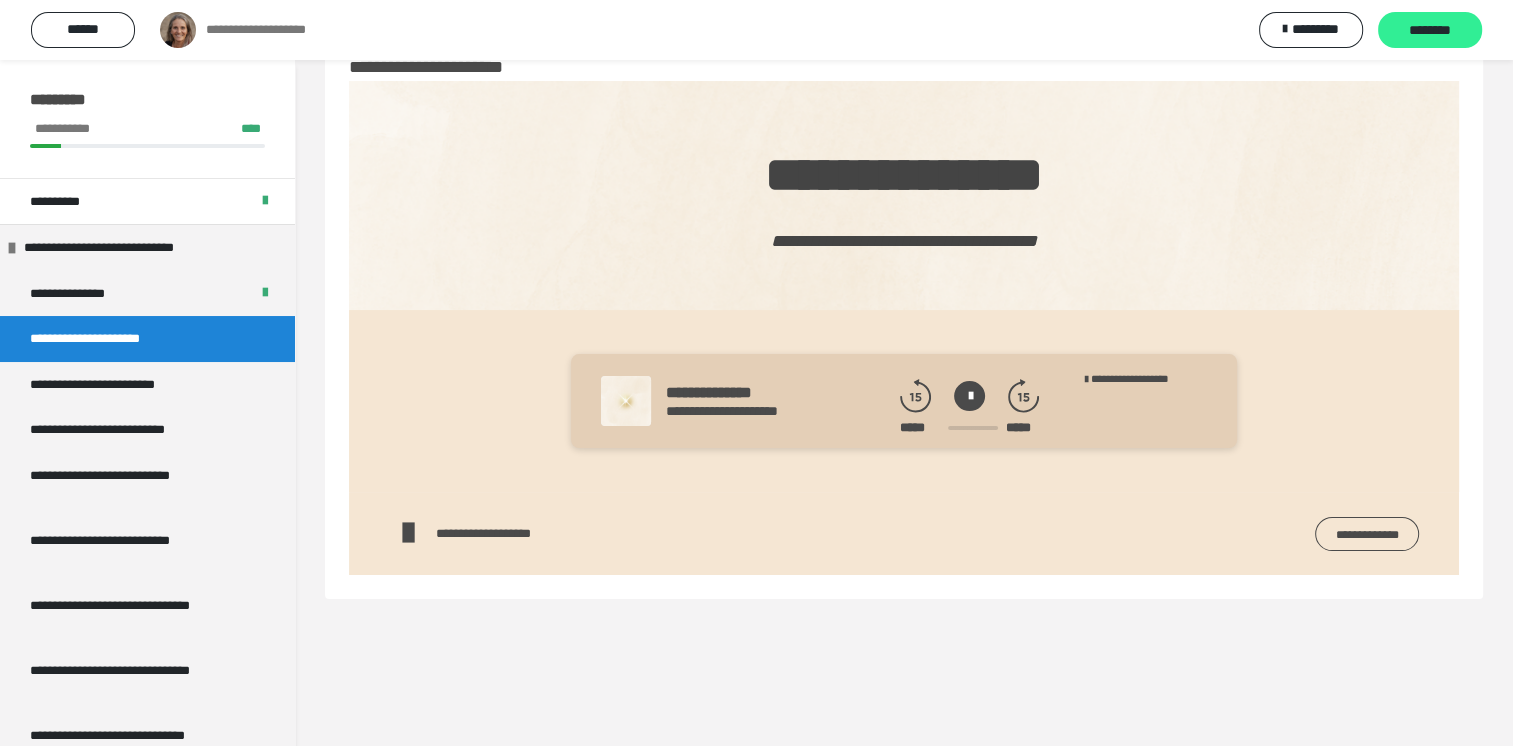 click on "********" at bounding box center [1430, 30] 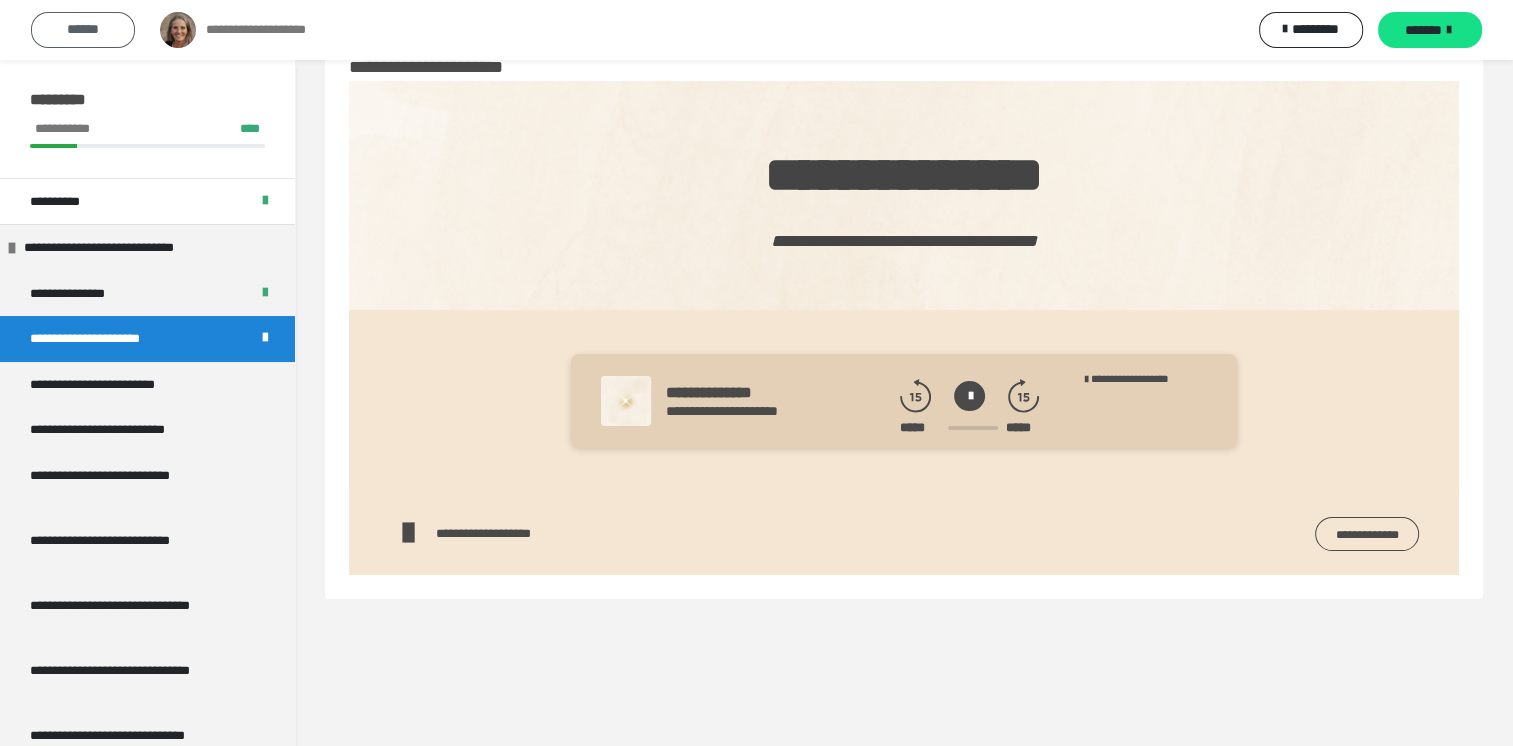 click on "******" at bounding box center [83, 29] 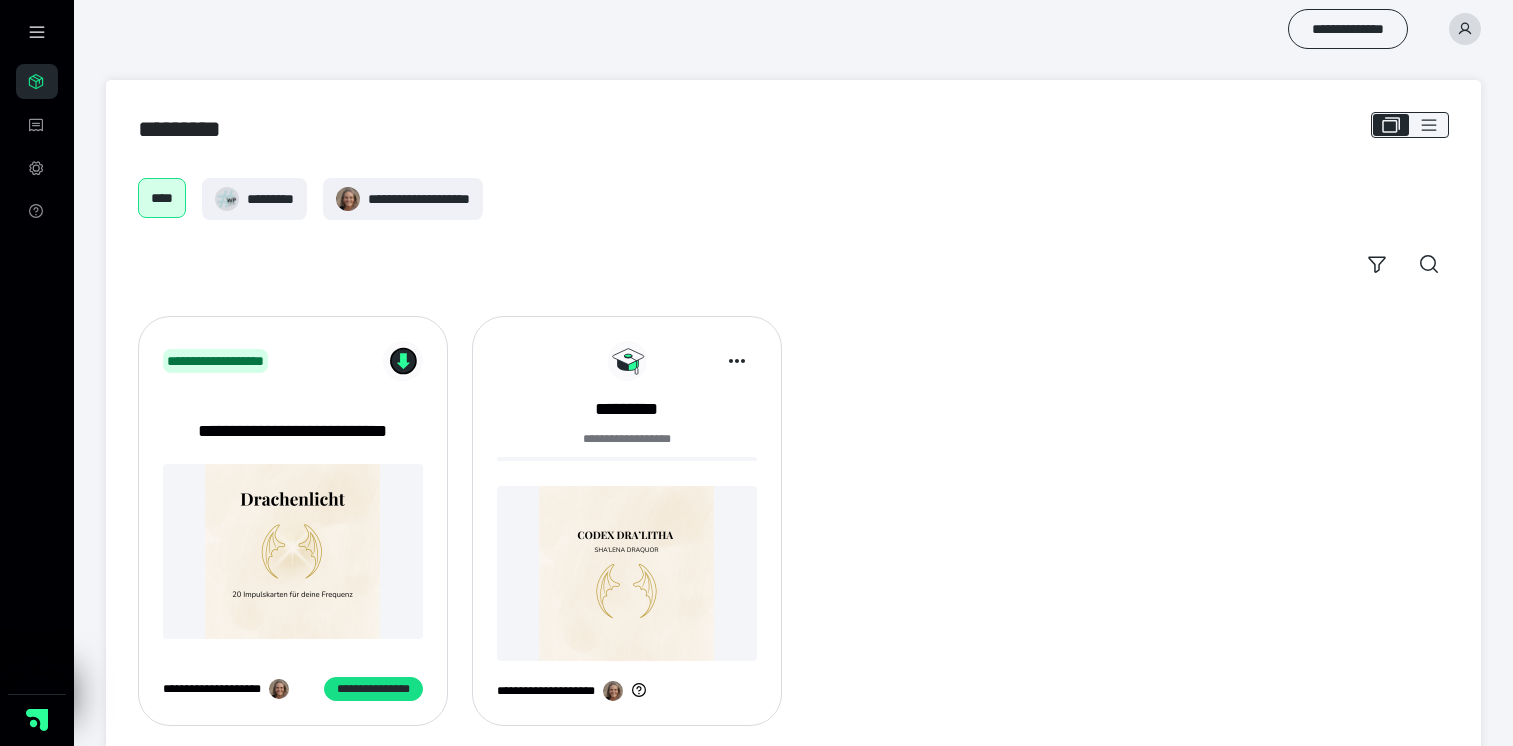 scroll, scrollTop: 0, scrollLeft: 0, axis: both 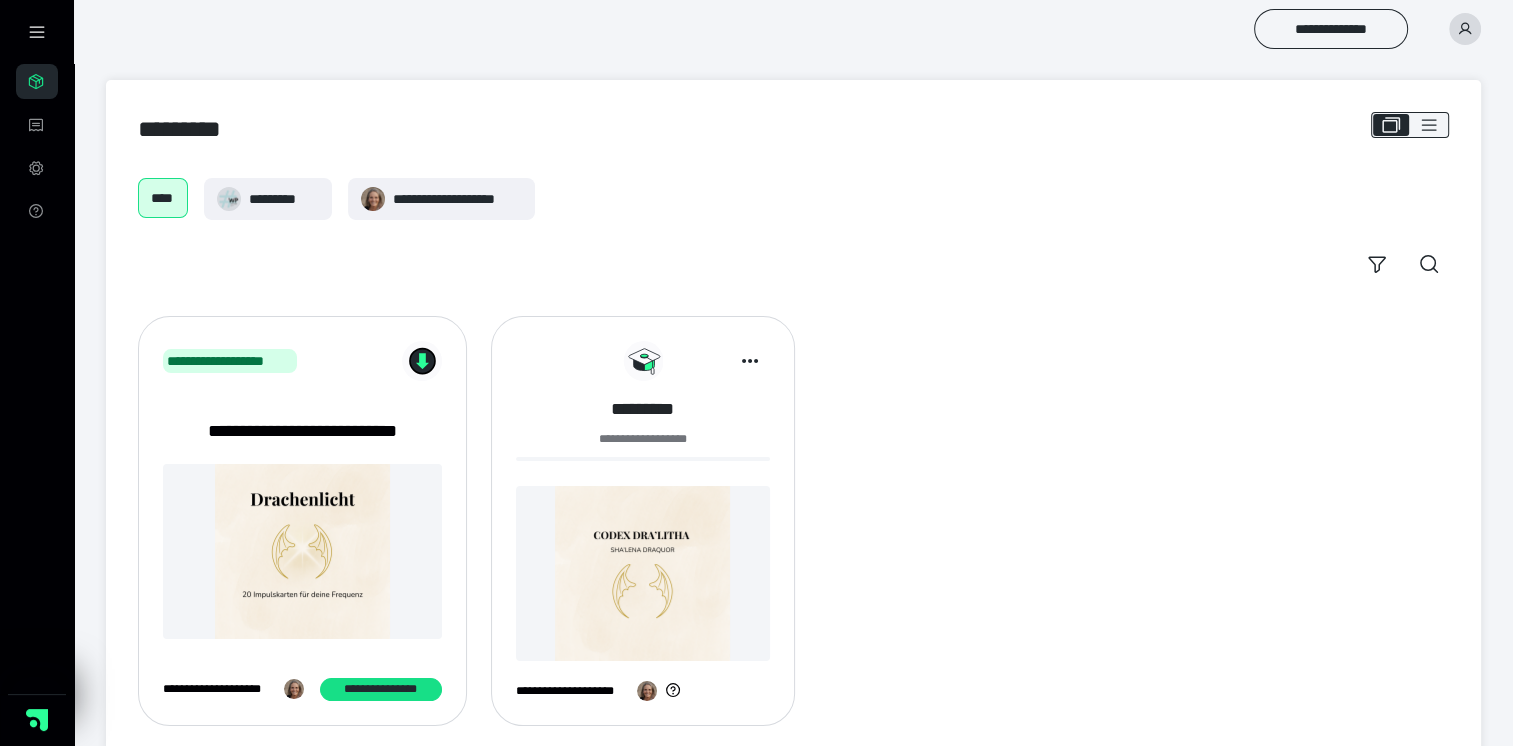 click on "*********" at bounding box center (643, 409) 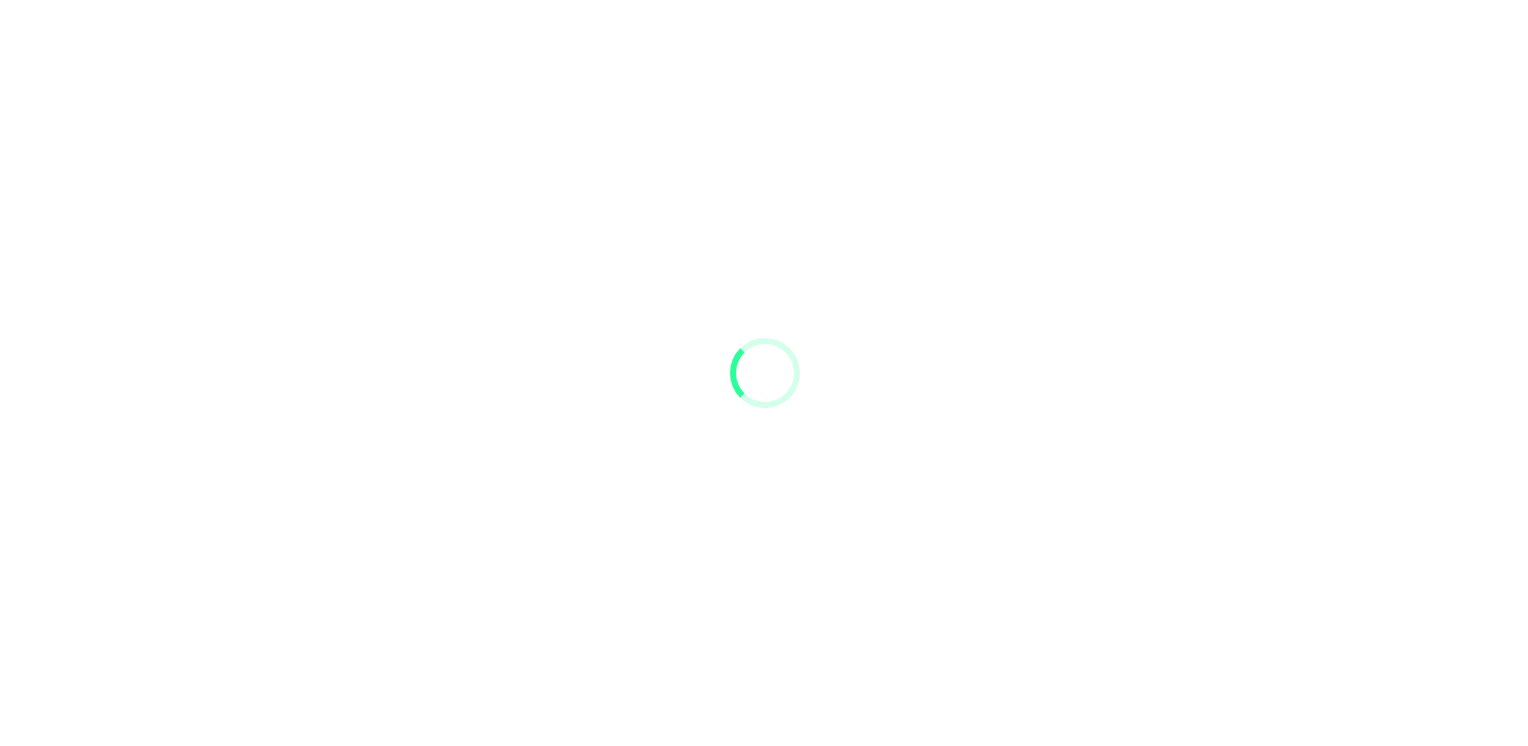 scroll, scrollTop: 0, scrollLeft: 0, axis: both 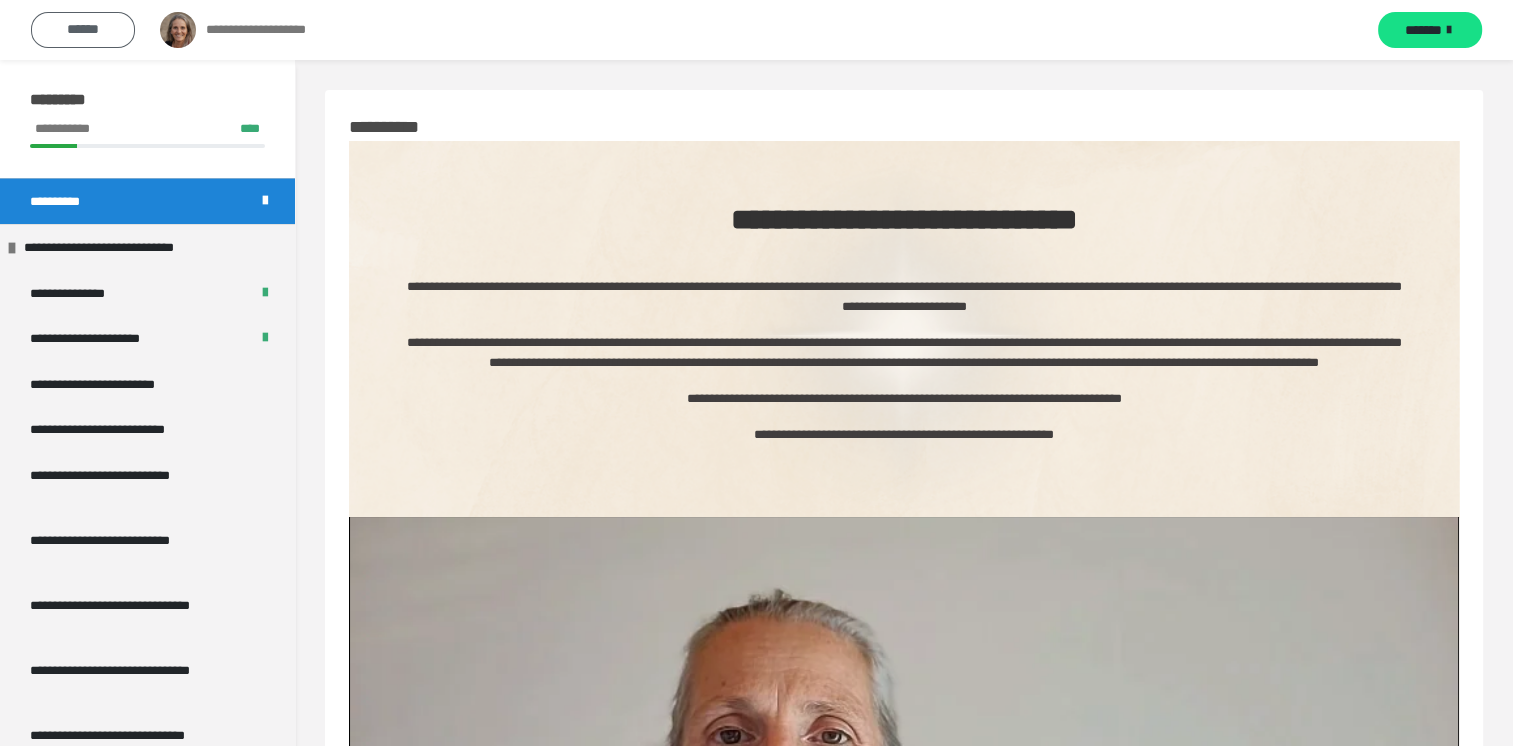 click on "******" at bounding box center (83, 29) 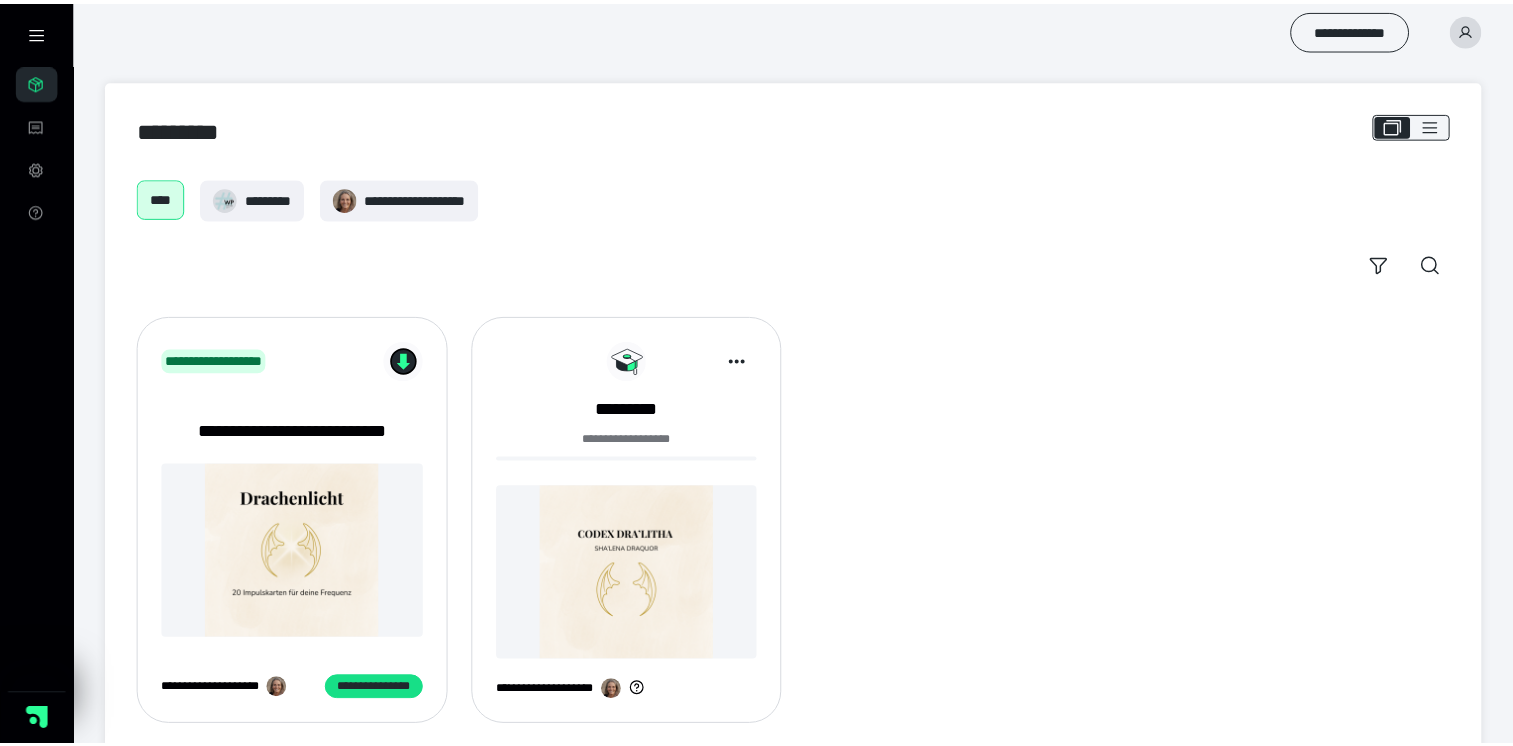 scroll, scrollTop: 0, scrollLeft: 0, axis: both 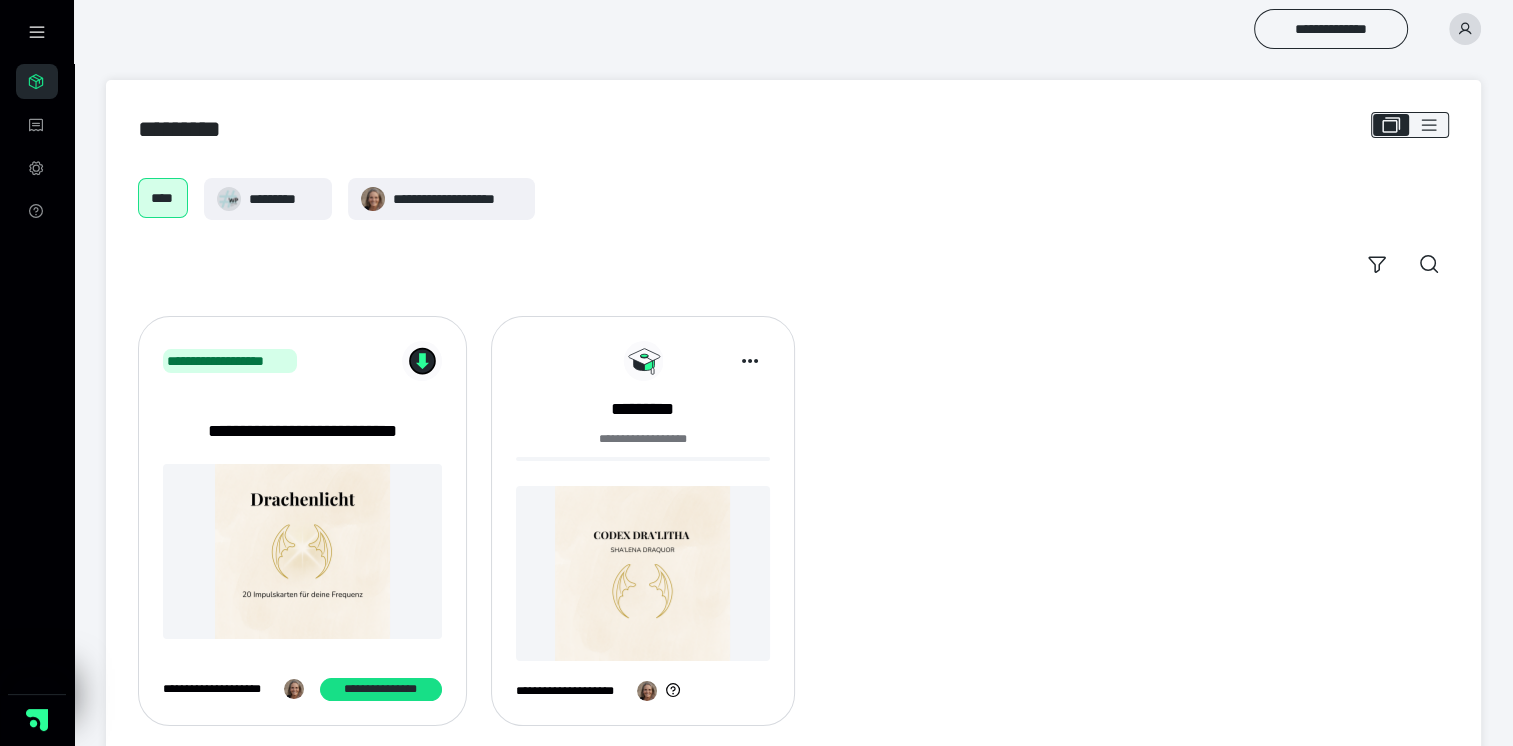 click 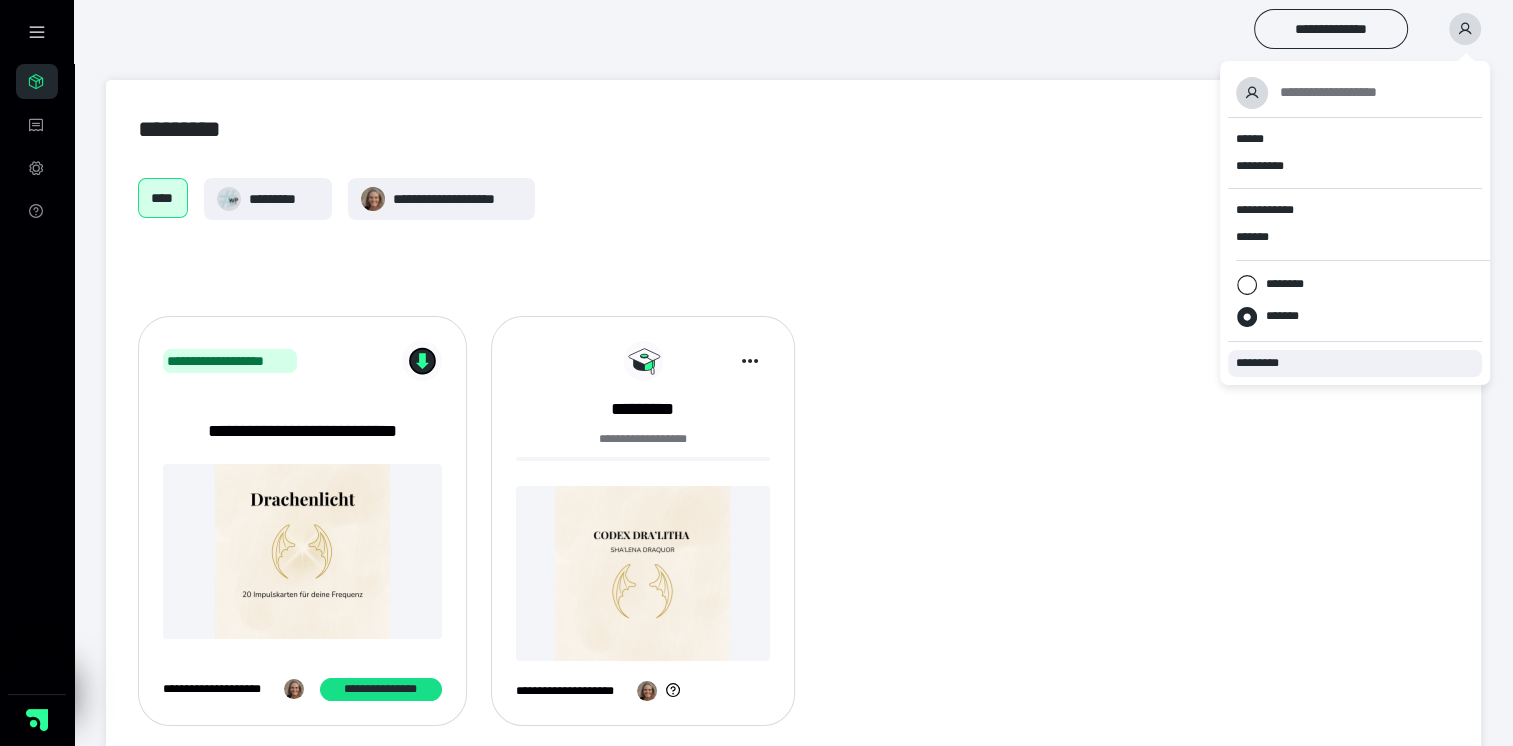 click on "*********" at bounding box center (1266, 363) 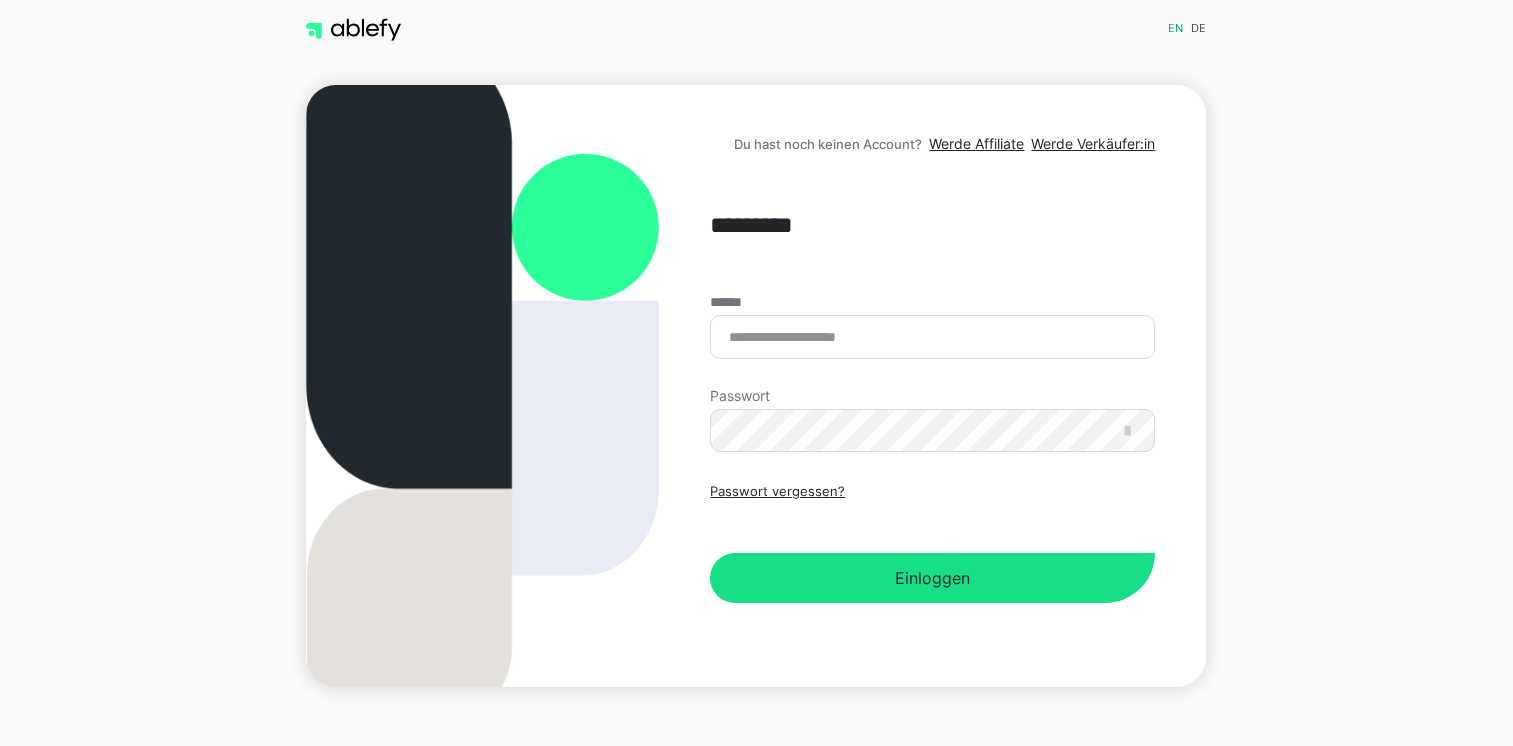 scroll, scrollTop: 0, scrollLeft: 0, axis: both 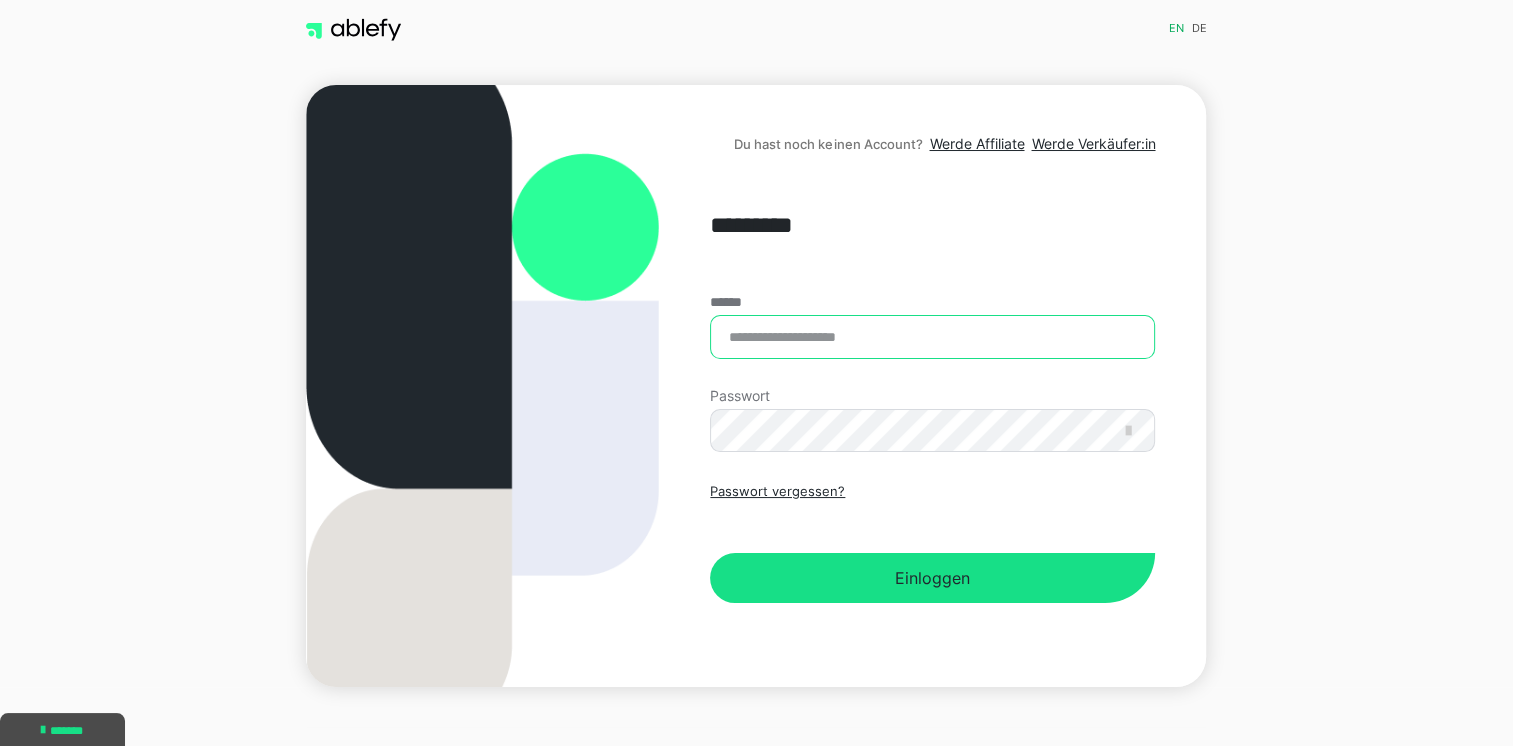 click on "******" at bounding box center (932, 337) 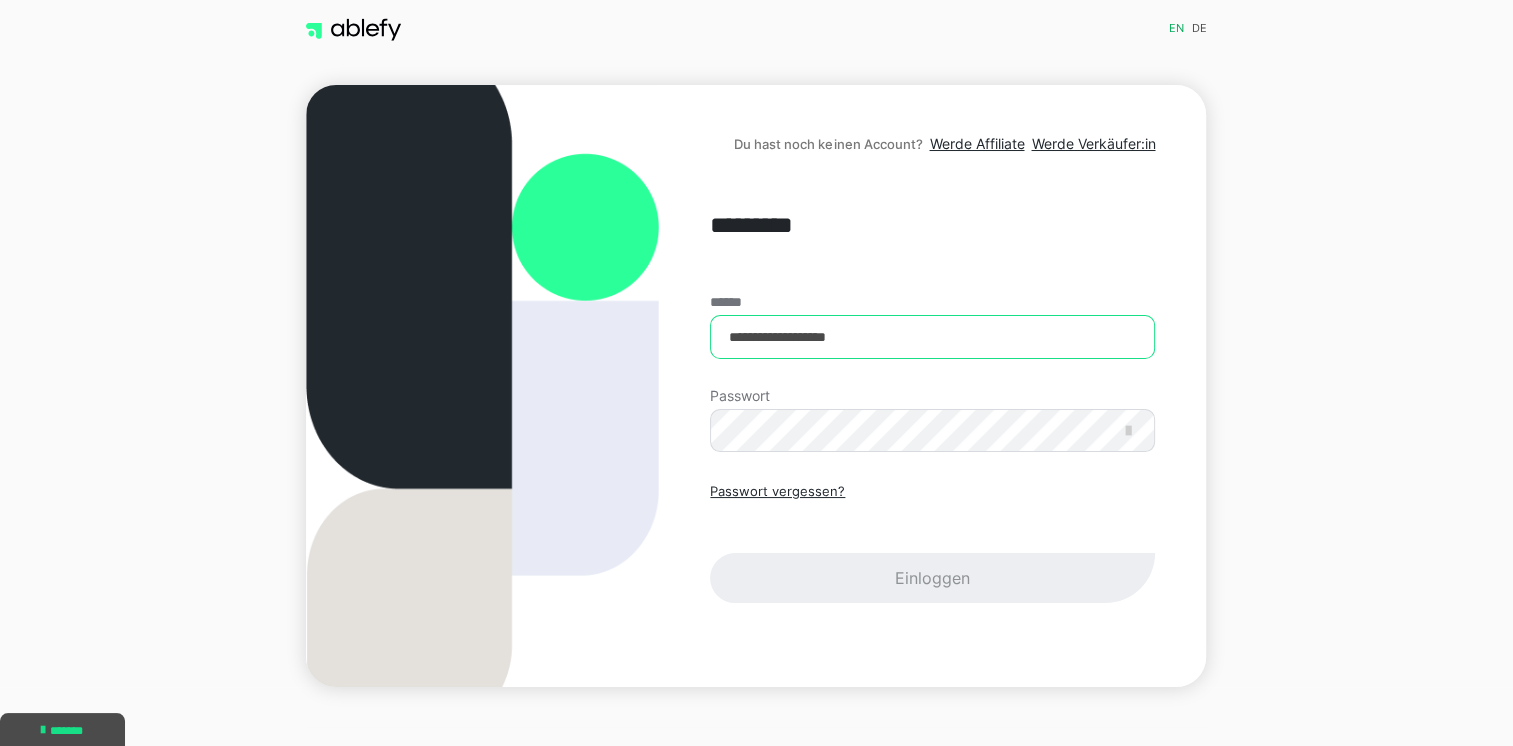 type on "**********" 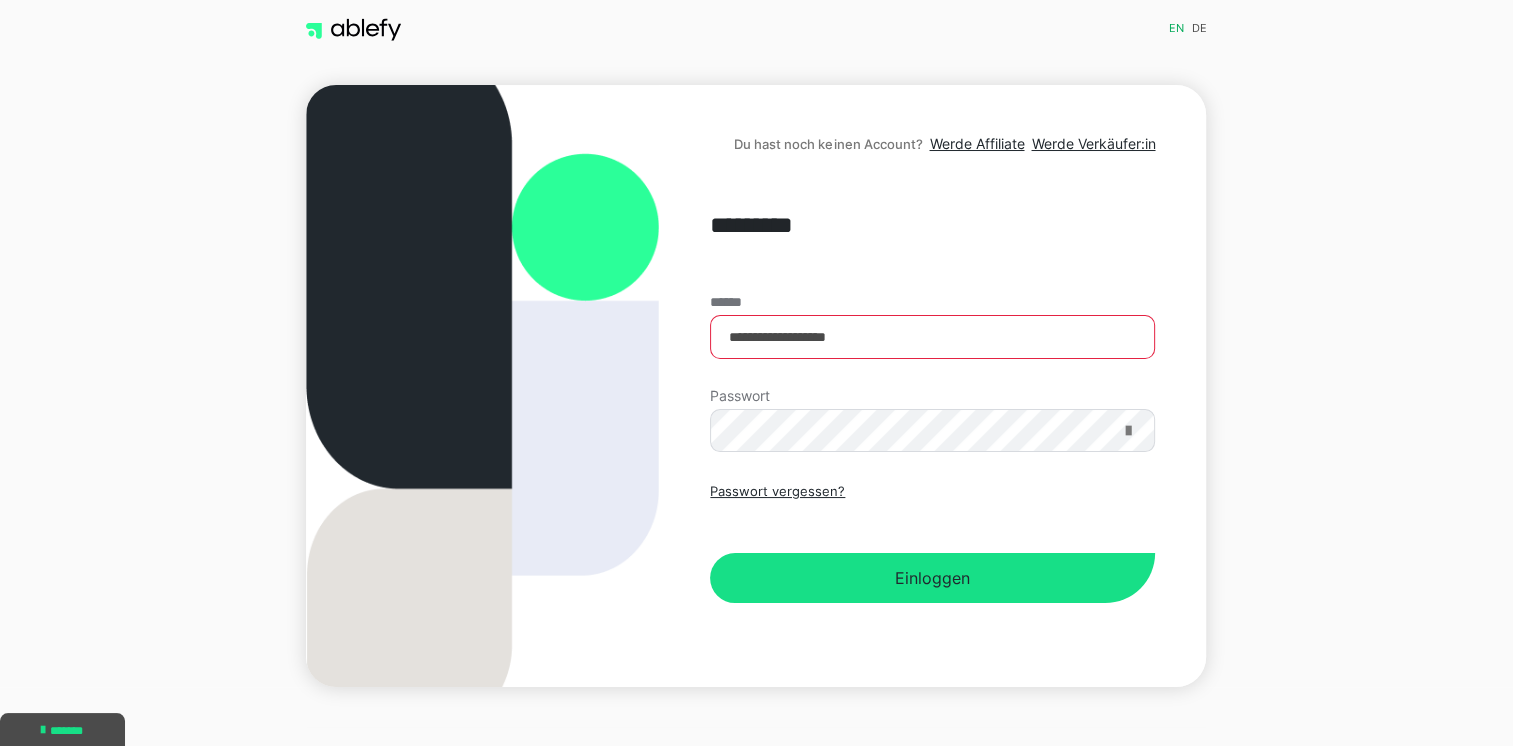 click at bounding box center (1127, 431) 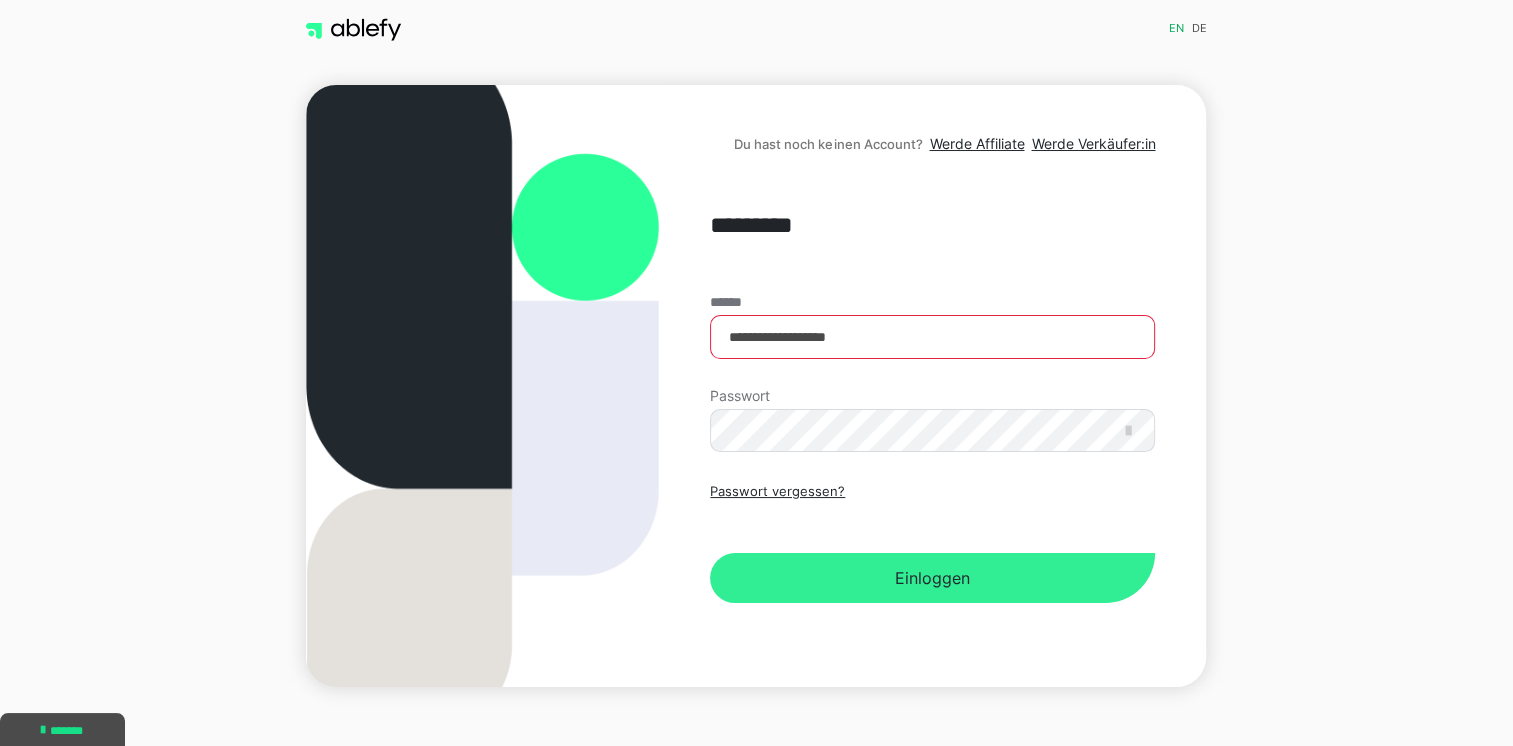 click on "Einloggen" at bounding box center (932, 578) 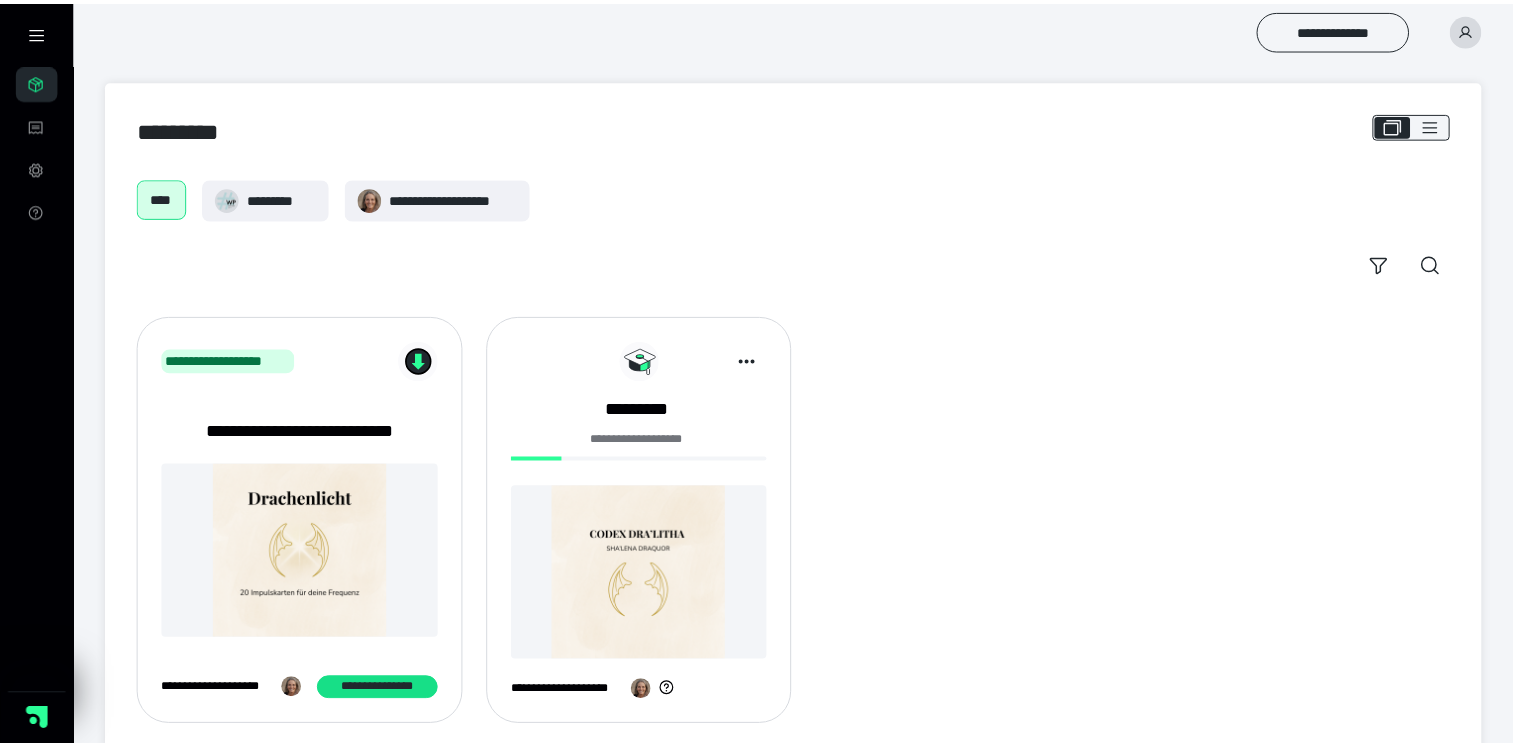 scroll, scrollTop: 0, scrollLeft: 0, axis: both 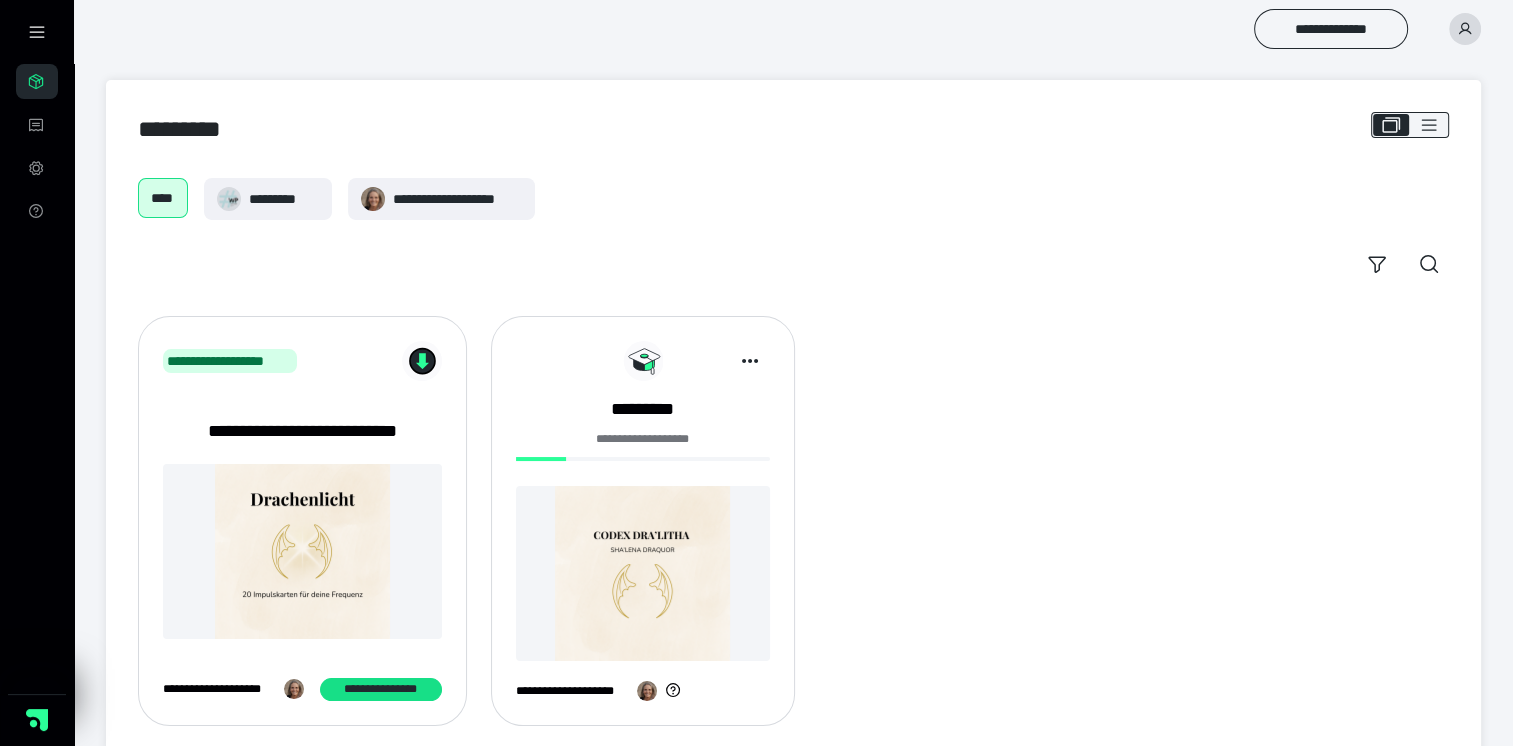 click at bounding box center [1465, 29] 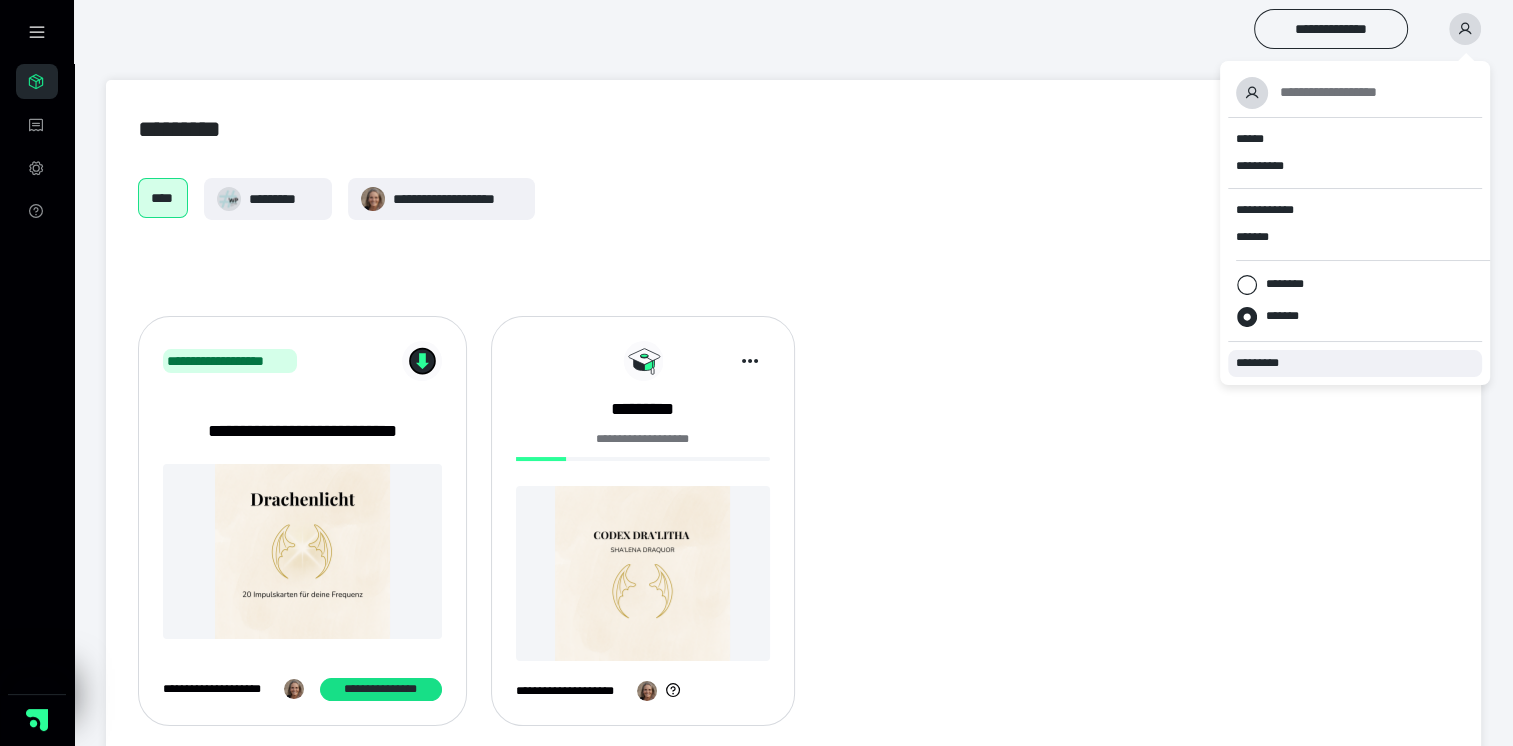 click on "*********" at bounding box center [1266, 363] 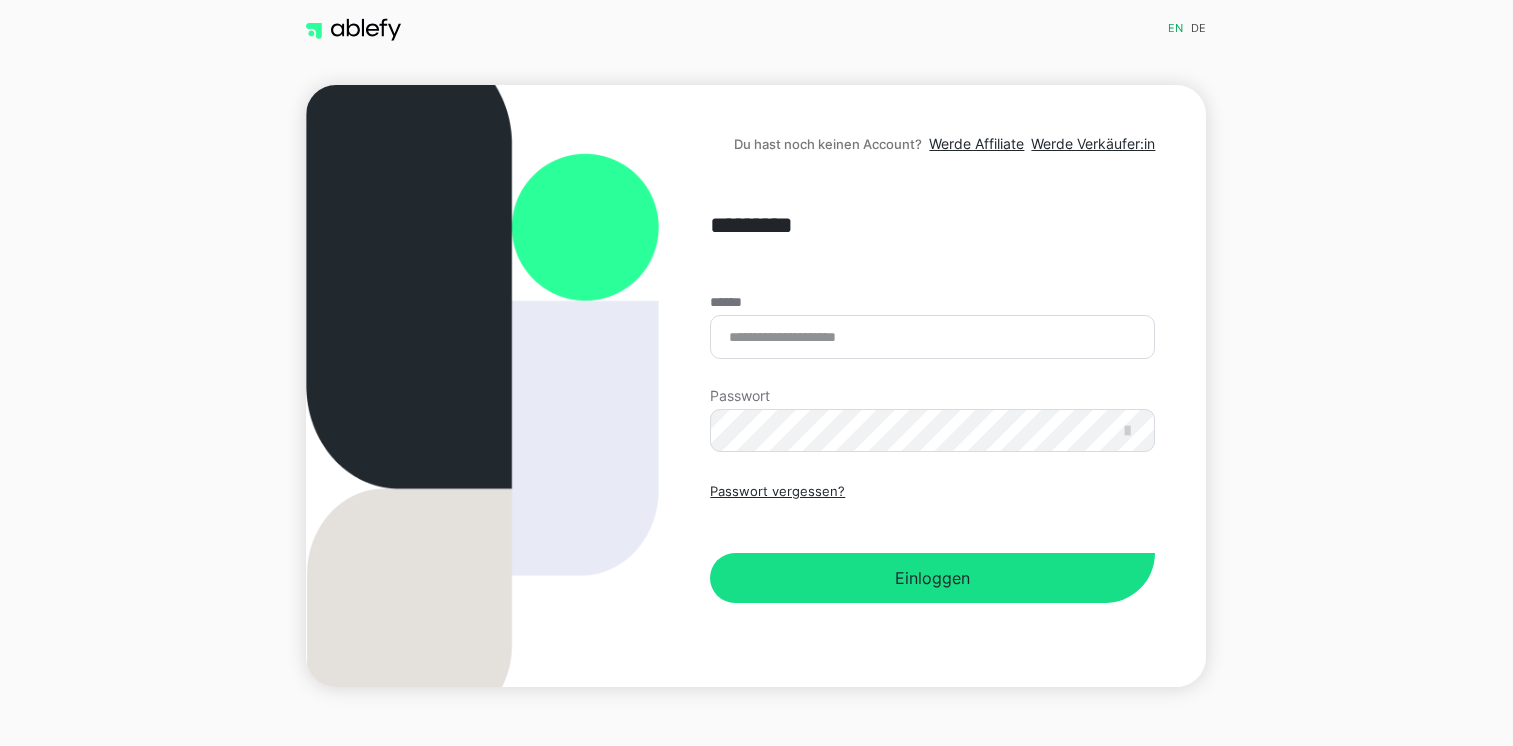 scroll, scrollTop: 0, scrollLeft: 0, axis: both 